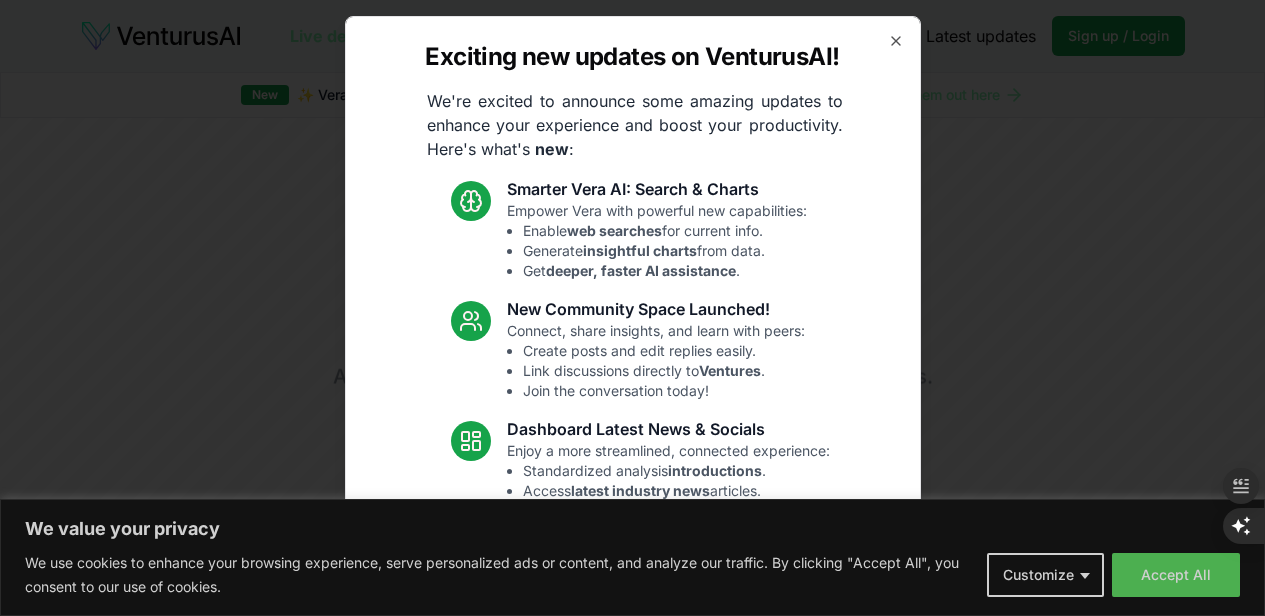 scroll, scrollTop: 0, scrollLeft: 0, axis: both 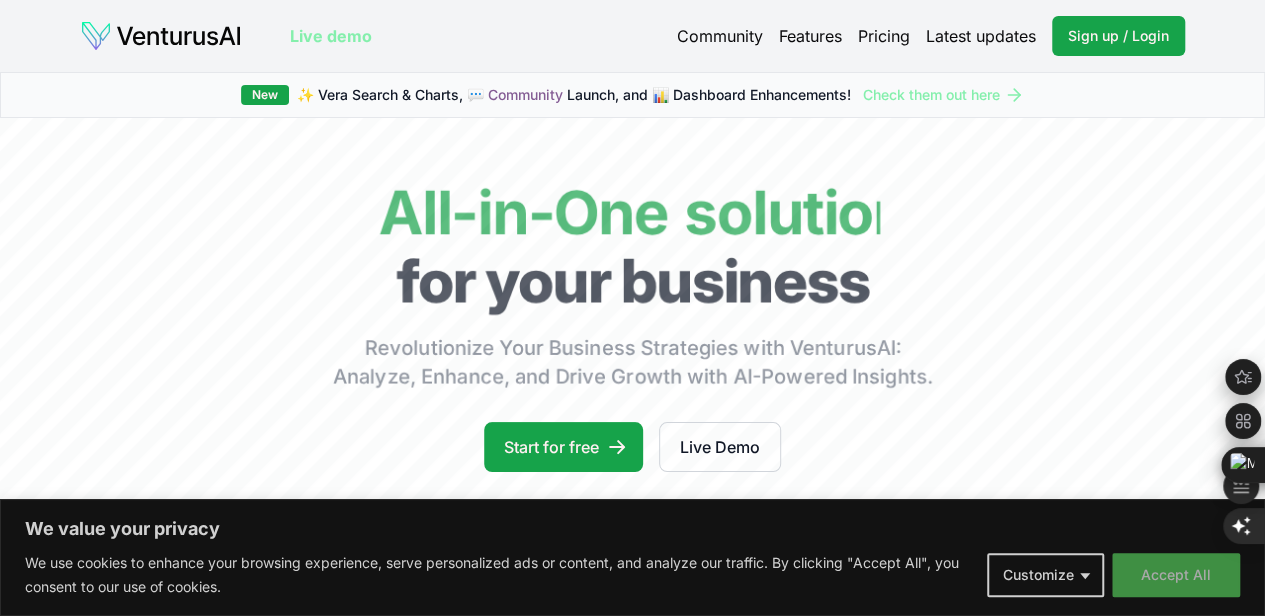 drag, startPoint x: 1201, startPoint y: 429, endPoint x: 1126, endPoint y: 572, distance: 161.47446 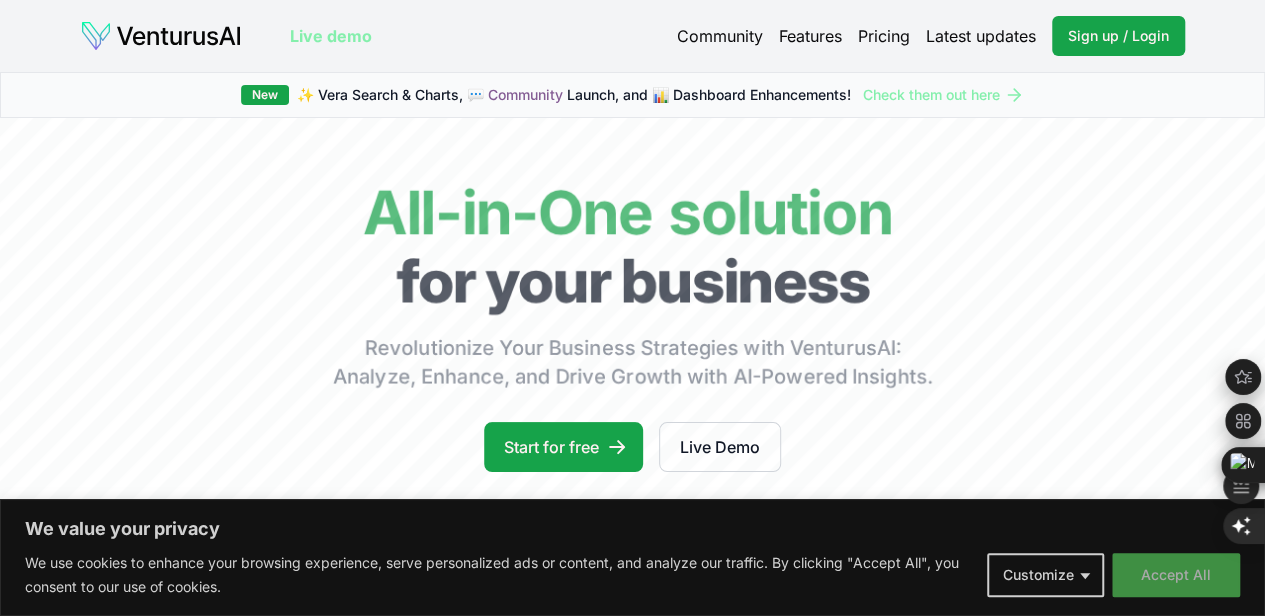 click on "Accept All" at bounding box center (1176, 575) 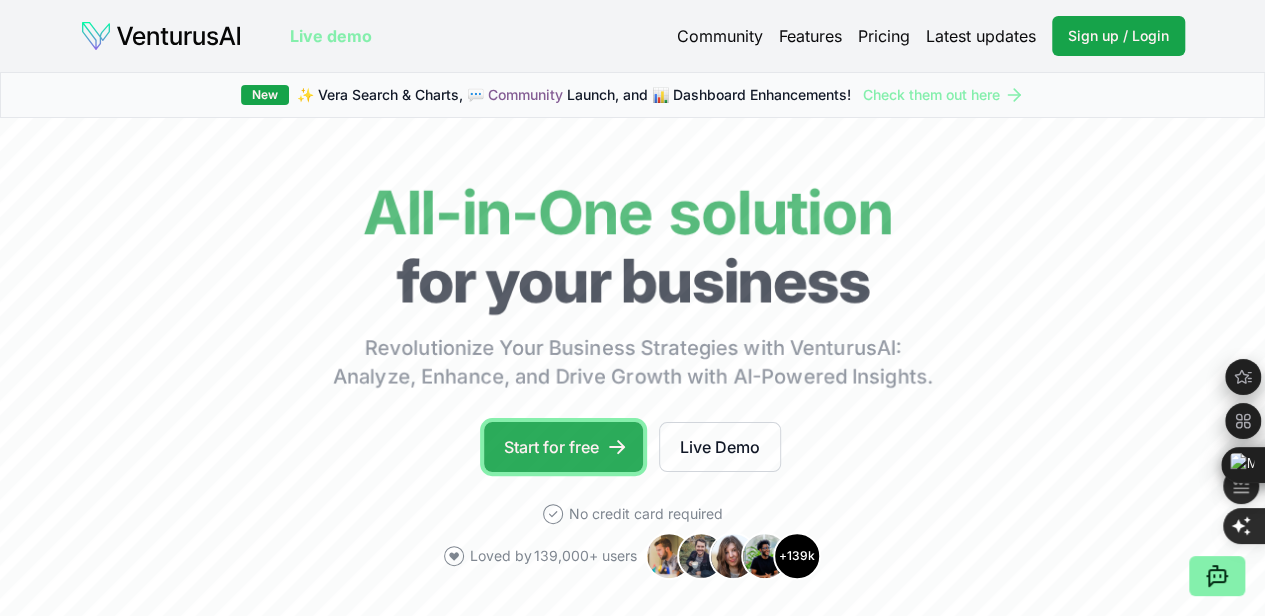 click on "Start for free" at bounding box center (563, 447) 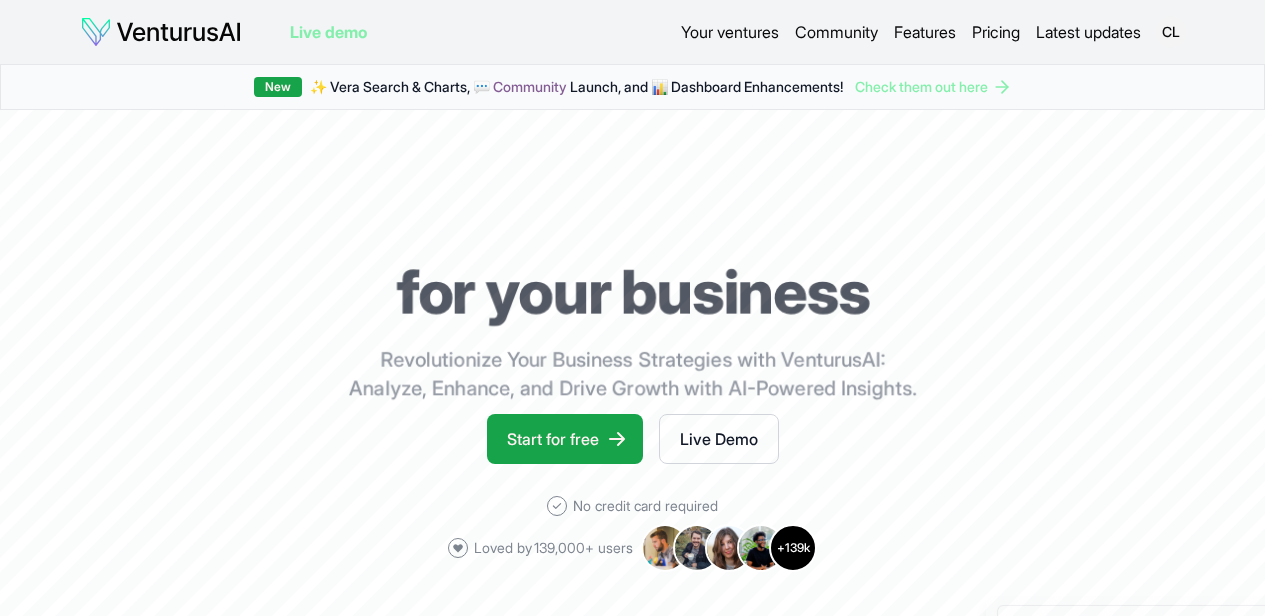 scroll, scrollTop: 0, scrollLeft: 0, axis: both 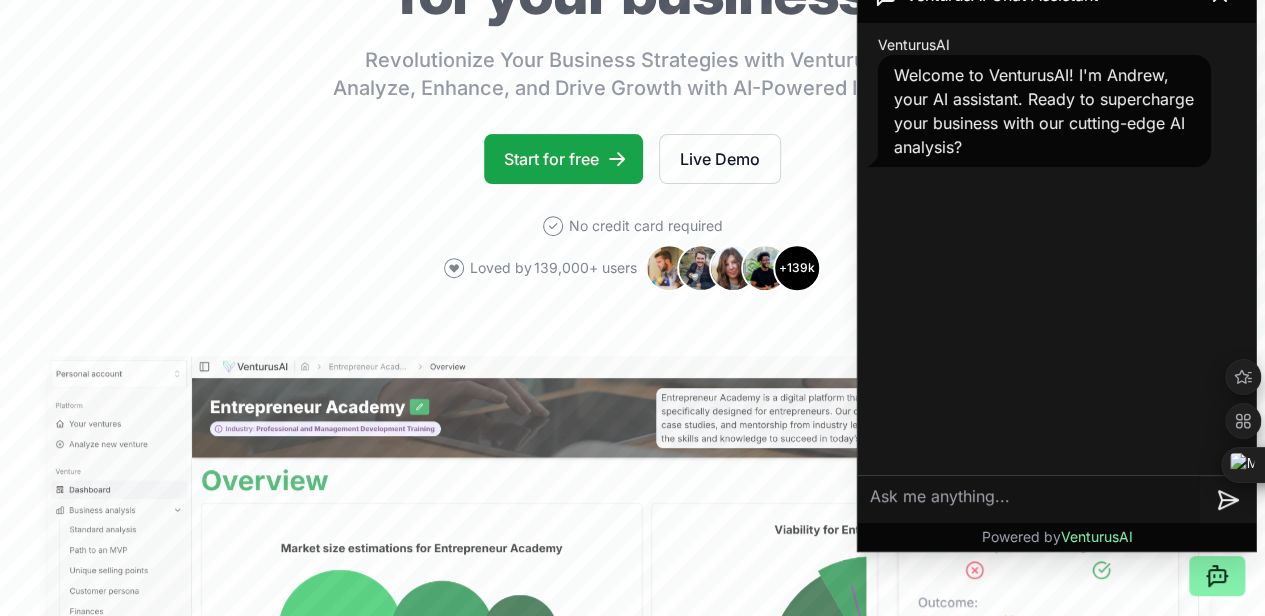 type 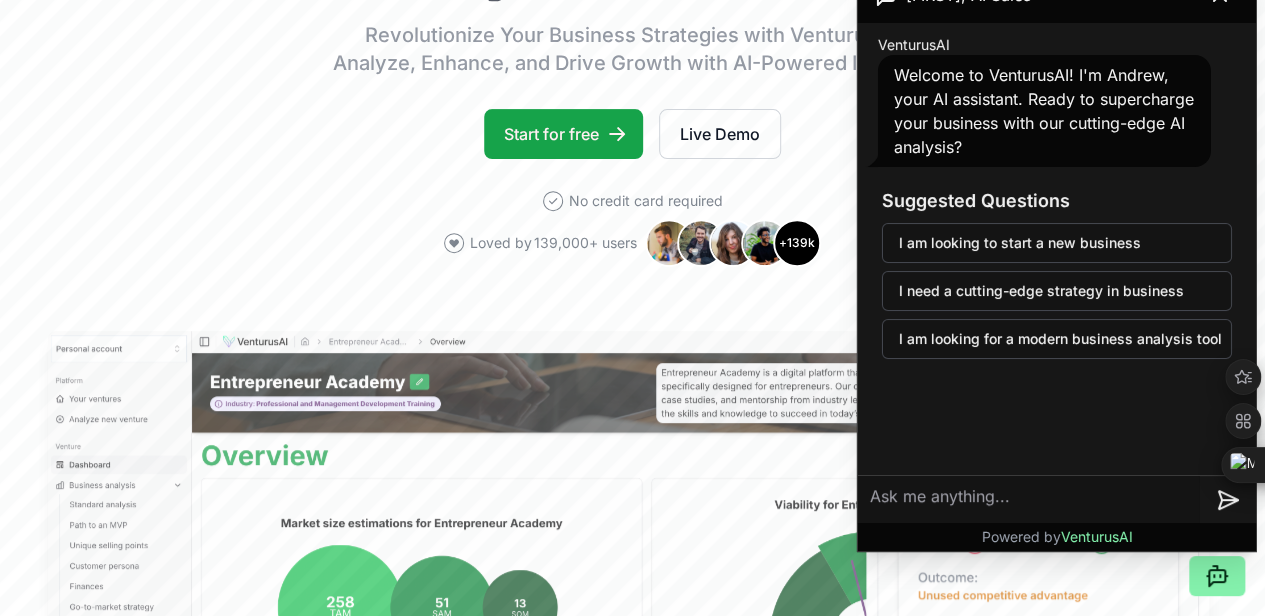 scroll, scrollTop: 680, scrollLeft: 0, axis: vertical 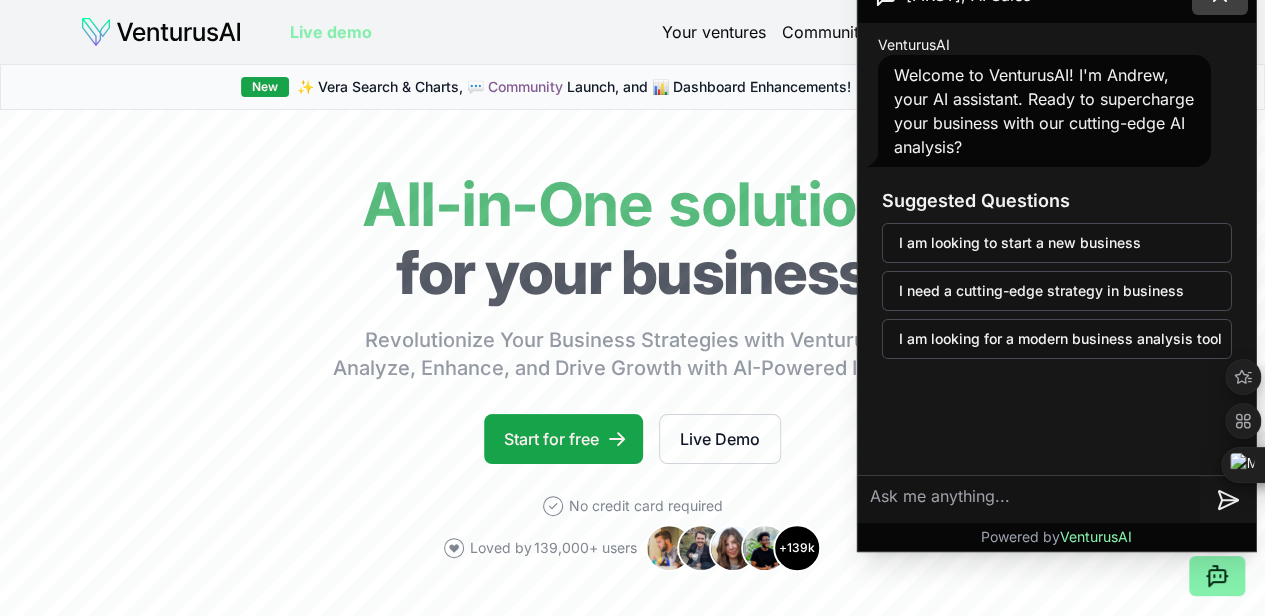 click 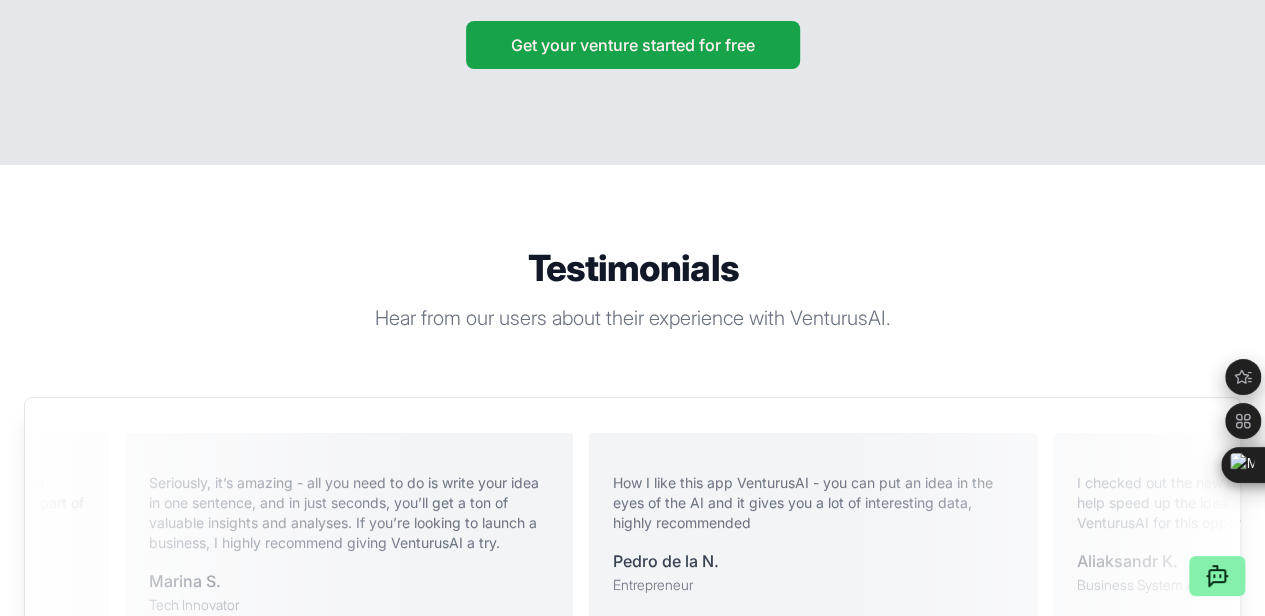 scroll, scrollTop: 3640, scrollLeft: 0, axis: vertical 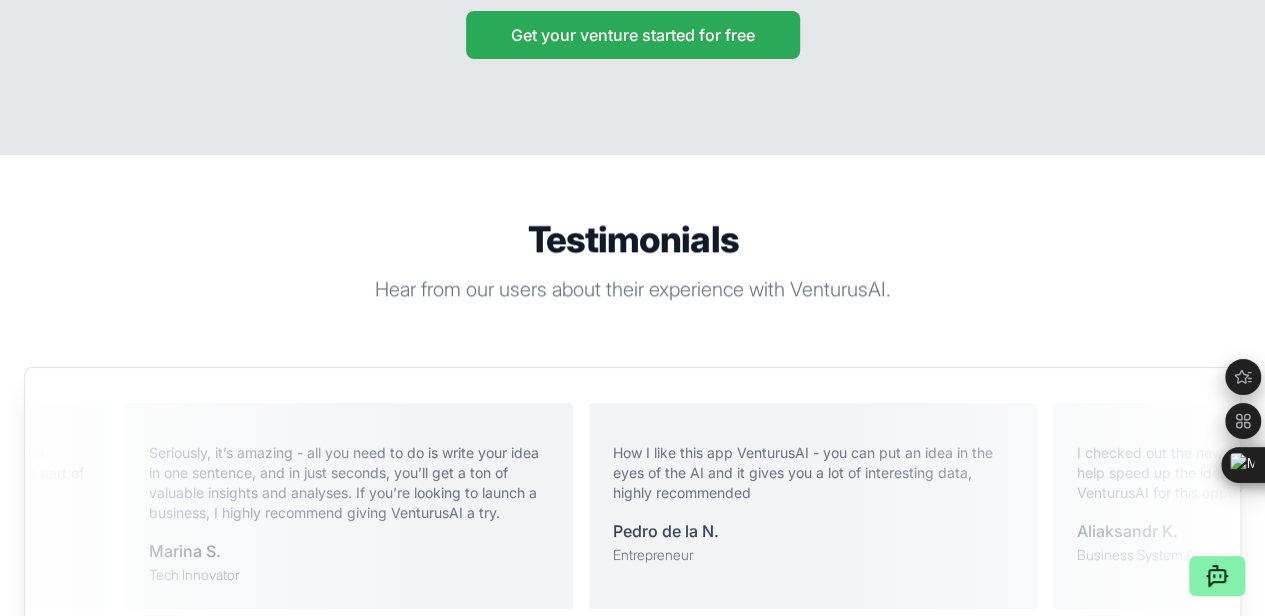 click on "Get your venture started for free" at bounding box center (633, 35) 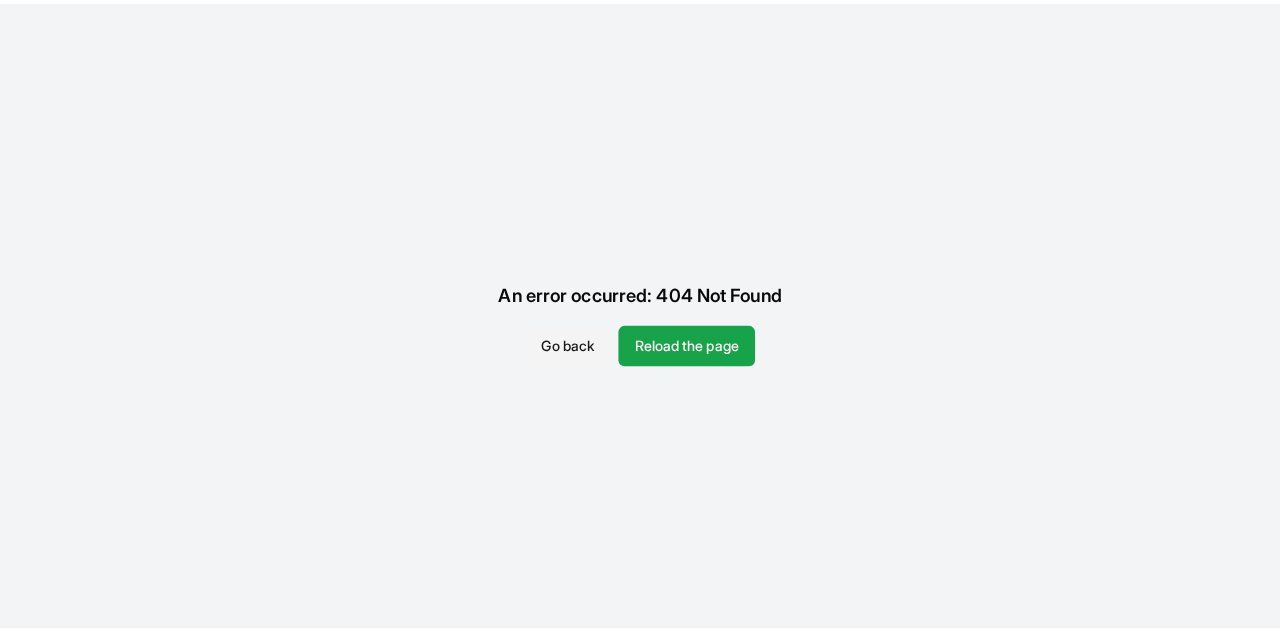 scroll, scrollTop: 0, scrollLeft: 0, axis: both 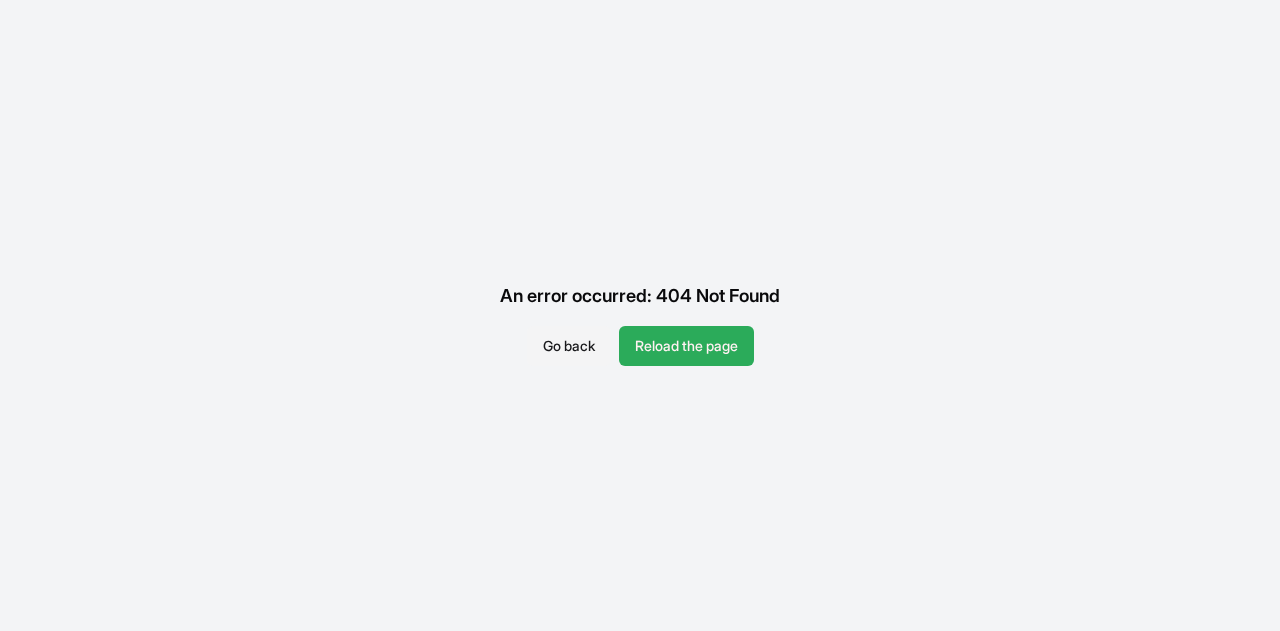 click on "Reload the page" at bounding box center [686, 346] 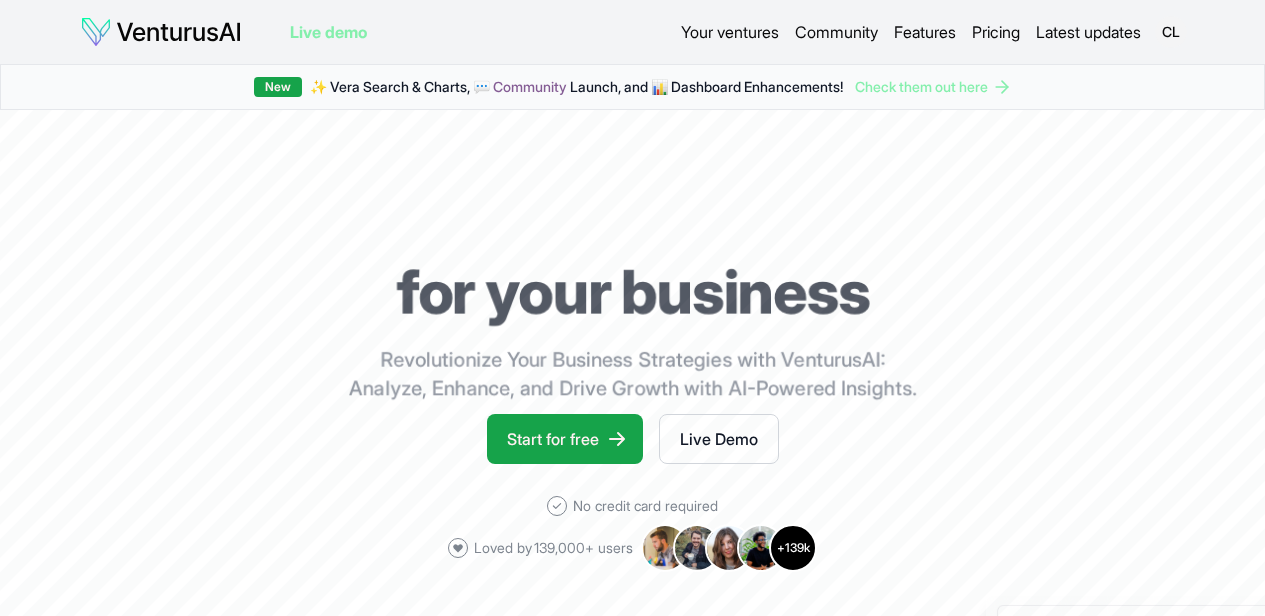 scroll, scrollTop: 0, scrollLeft: 0, axis: both 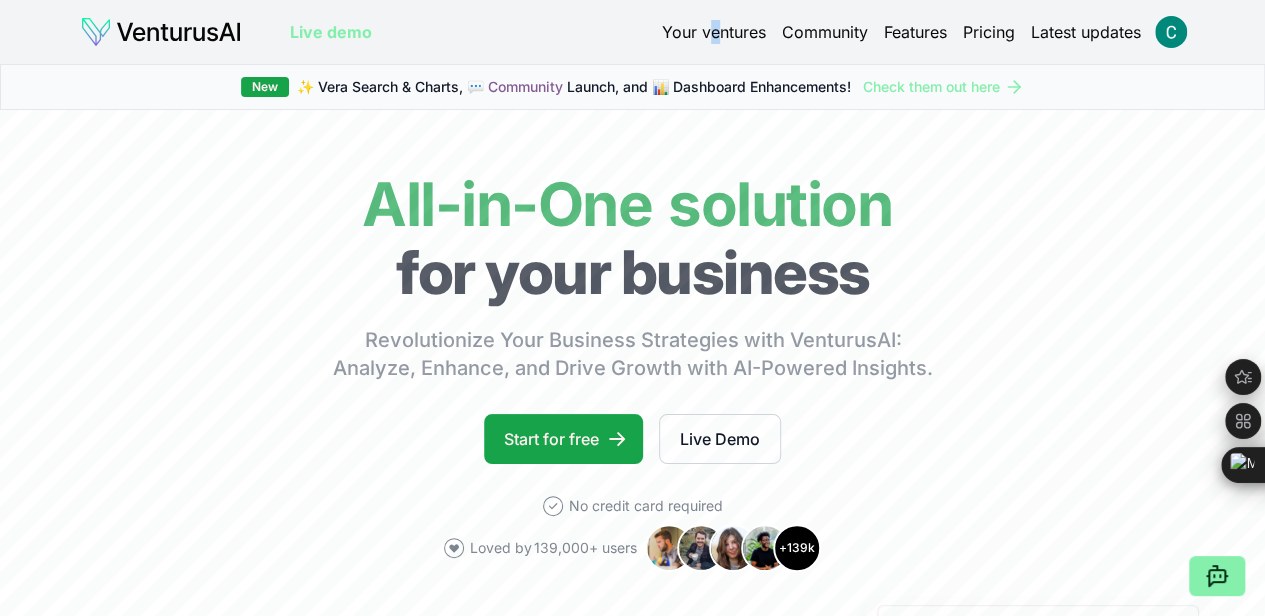 drag, startPoint x: 705, startPoint y: 44, endPoint x: 713, endPoint y: 28, distance: 17.888544 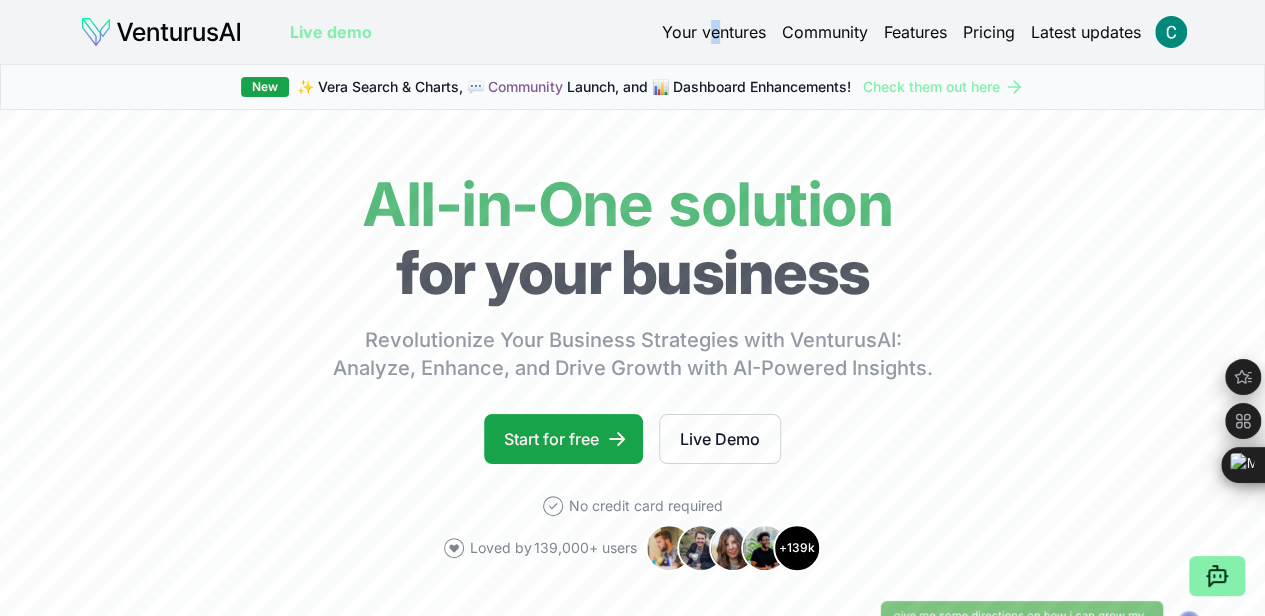 click at bounding box center [161, 32] 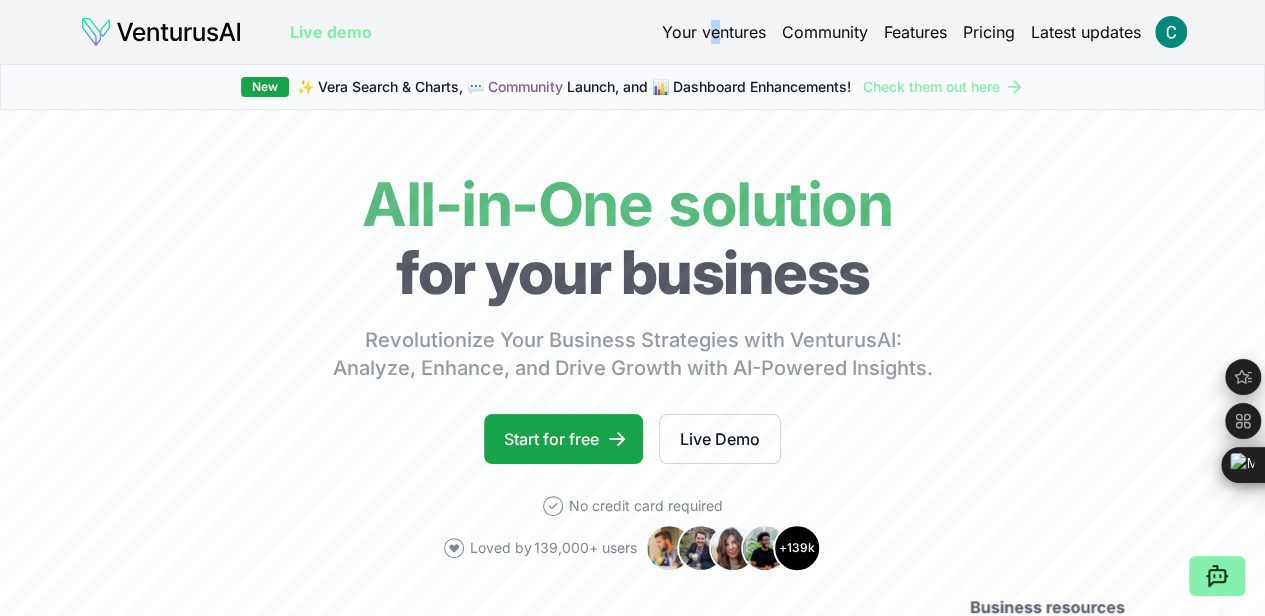 click at bounding box center (161, 32) 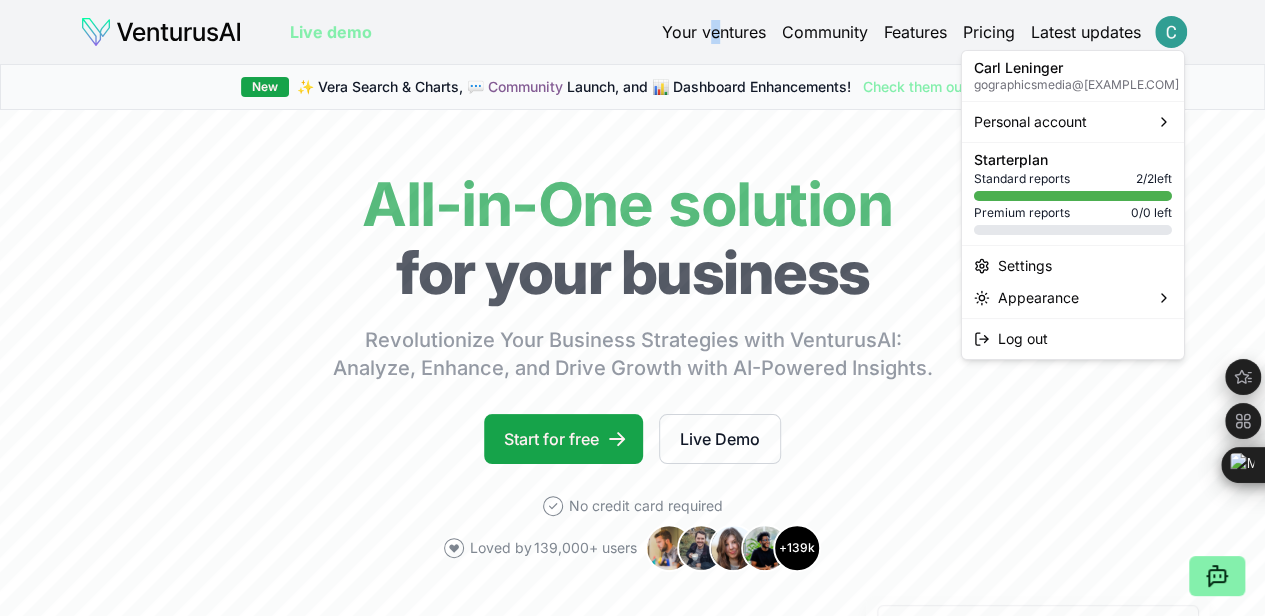 click on "We value your privacy We use cookies to enhance your browsing experience, serve personalized ads or content, and analyze our traffic. By clicking "Accept All", you consent to our use of cookies. Customize    Accept All Customize Consent Preferences   We use cookies to help you navigate efficiently and perform certain functions. You will find detailed information about all cookies under each consent category below. The cookies that are categorized as "Necessary" are stored on your browser as they are essential for enabling the basic functionalities of the site. ...  Show more Necessary Always Active Necessary cookies are required to enable the basic features of this site, such as providing secure log-in or adjusting your consent preferences. These cookies do not store any personally identifiable data. Cookie cookieyes-consent Duration 1 year Description Cookie __cf_bm Duration 1 hour Description This cookie, set by Cloudflare, is used to support Cloudflare Bot Management.  Cookie _cfuvid Duration session lidc" at bounding box center [632, 308] 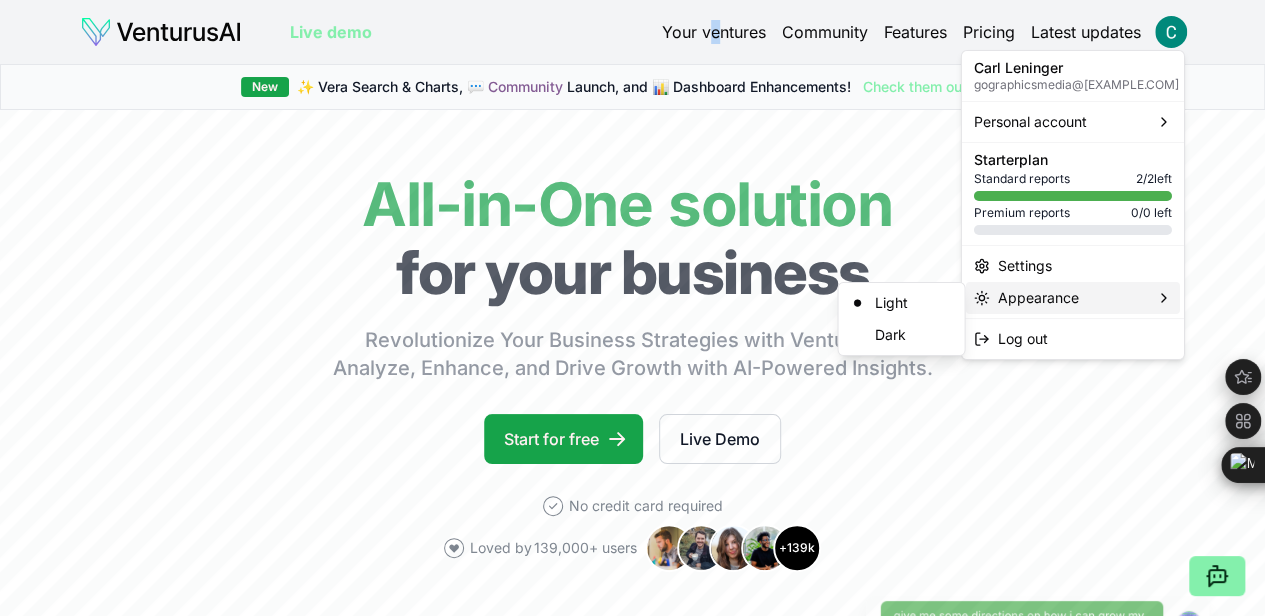 click on "Appearance" at bounding box center (1038, 298) 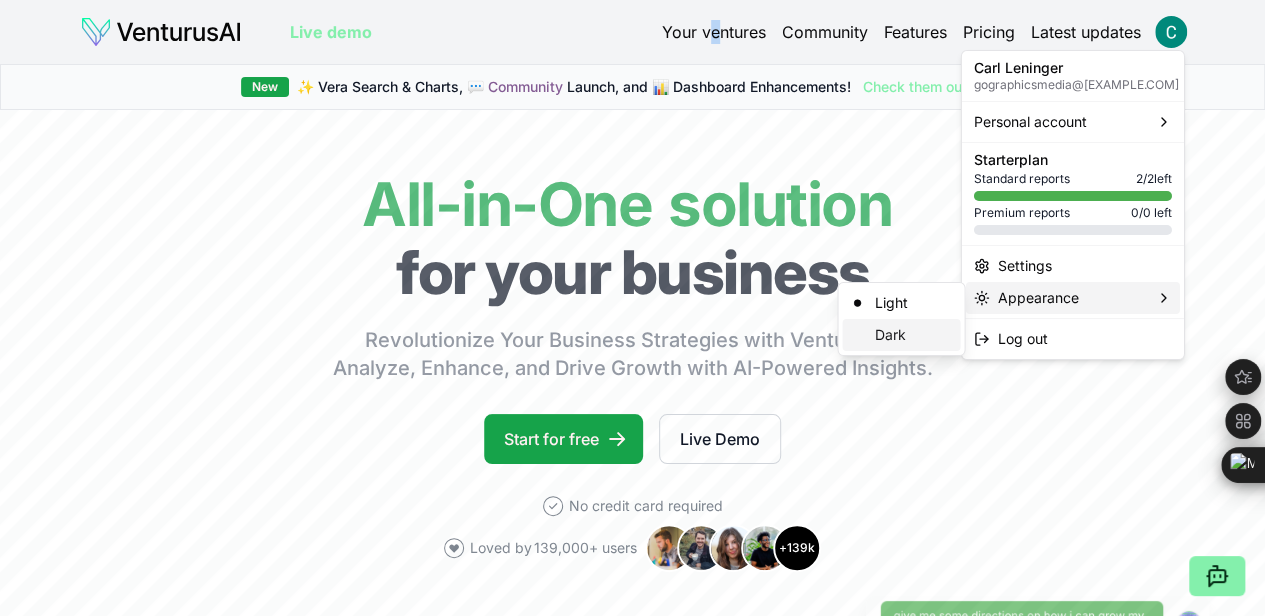 click on "Dark" at bounding box center (901, 335) 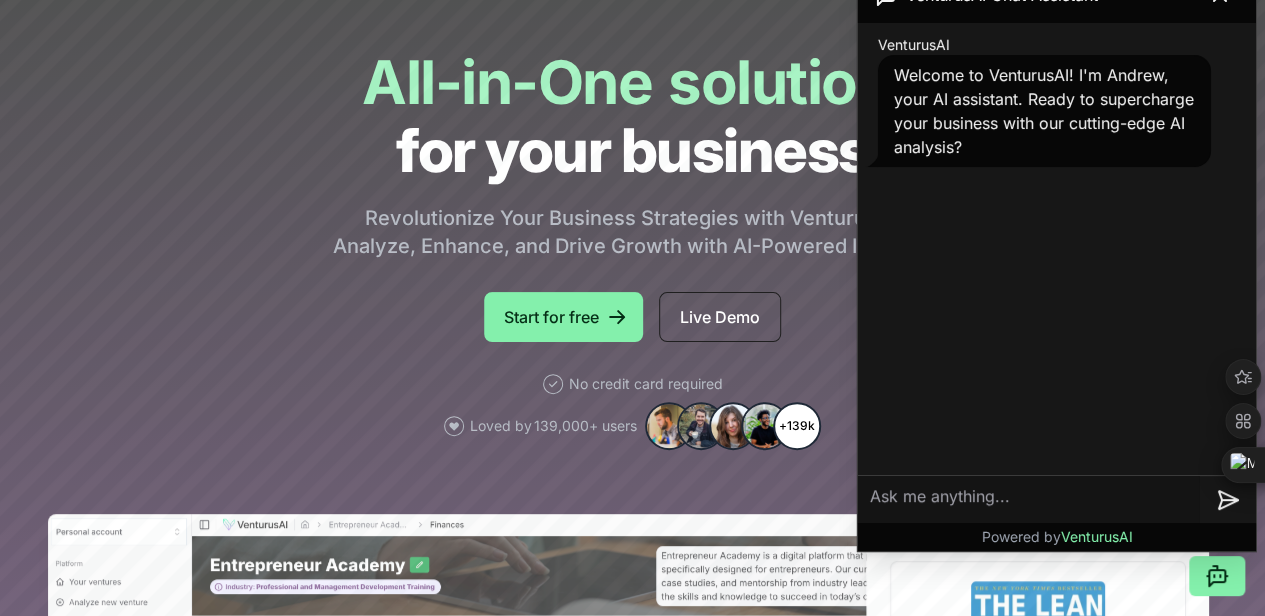 type 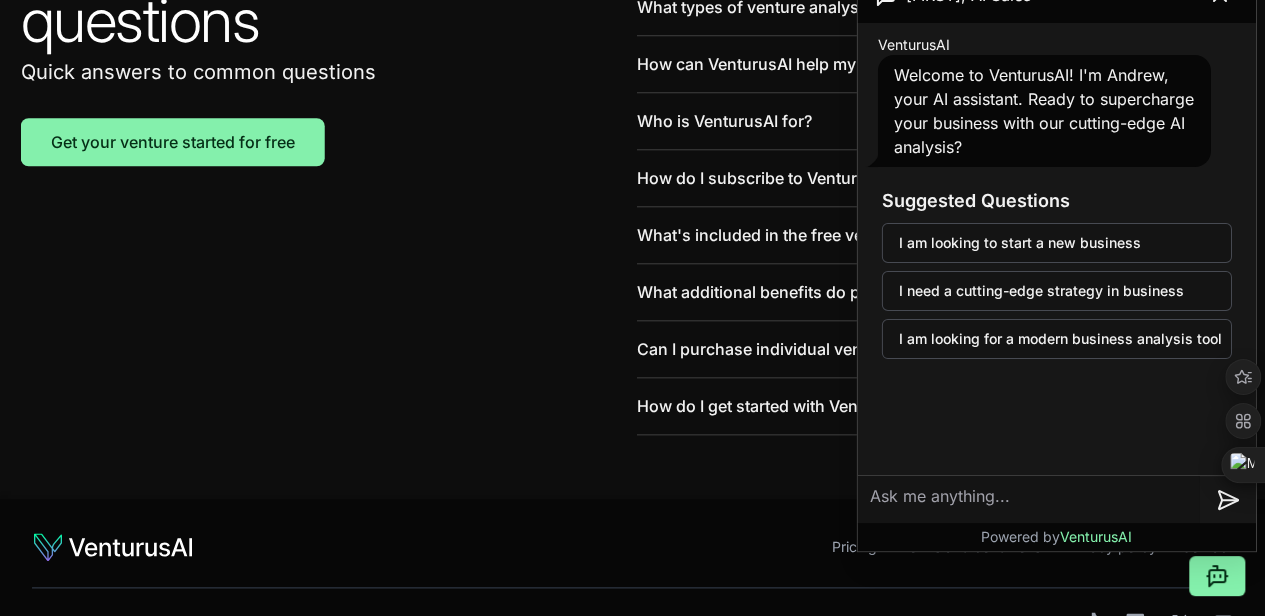 scroll, scrollTop: 4915, scrollLeft: 0, axis: vertical 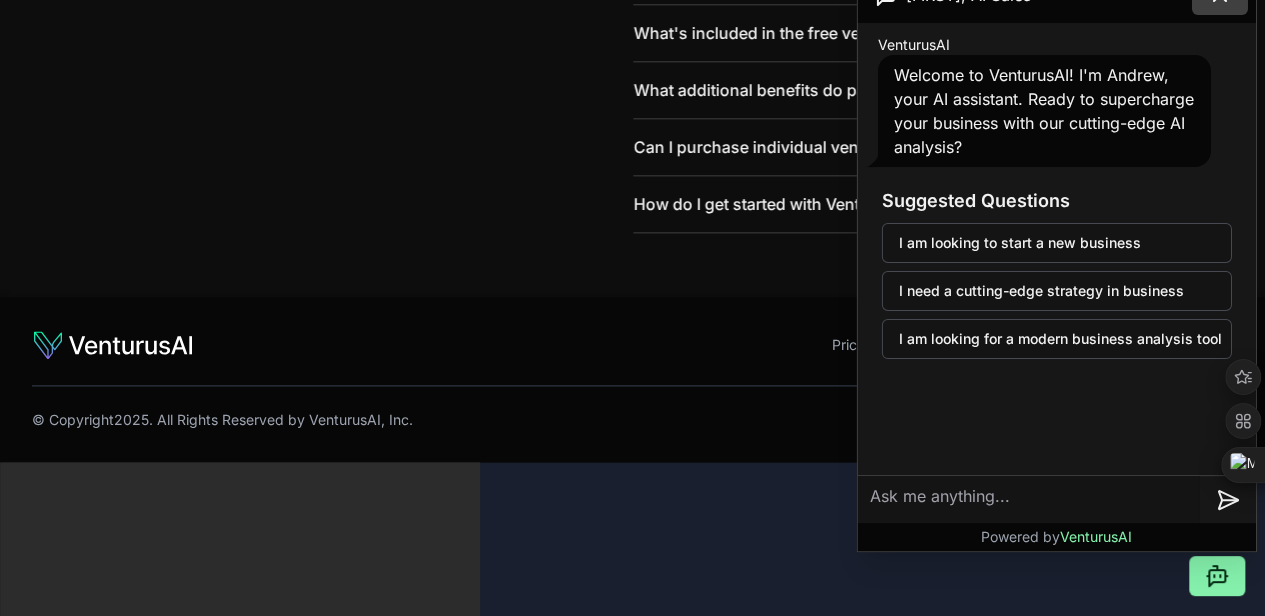 click 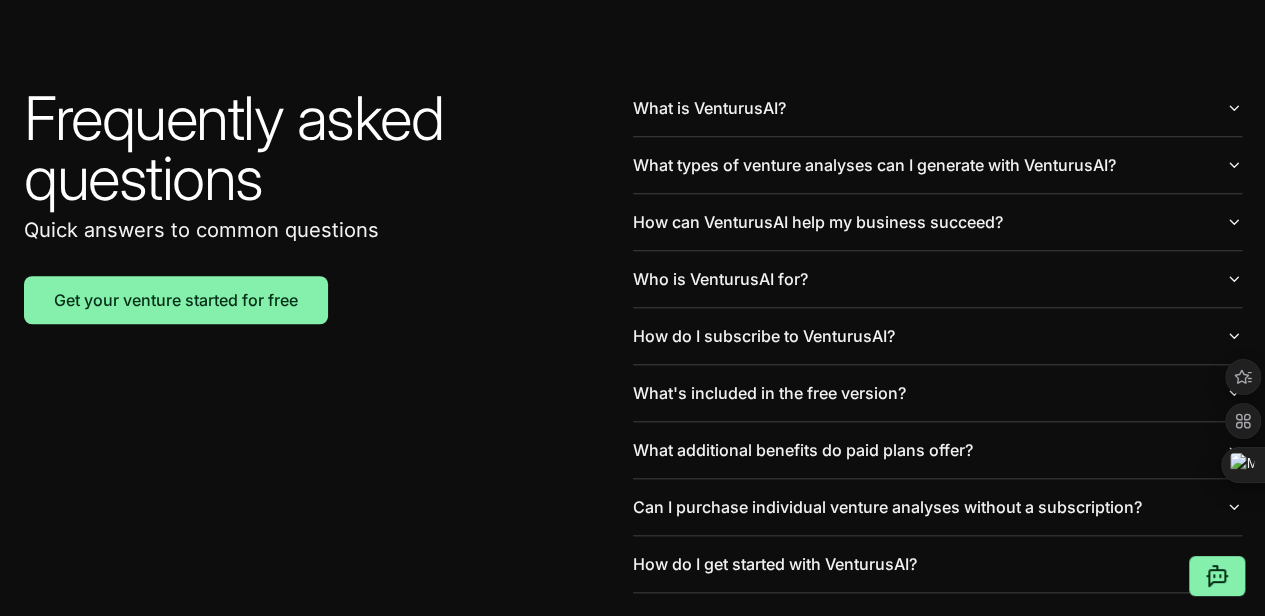 scroll, scrollTop: 4595, scrollLeft: 0, axis: vertical 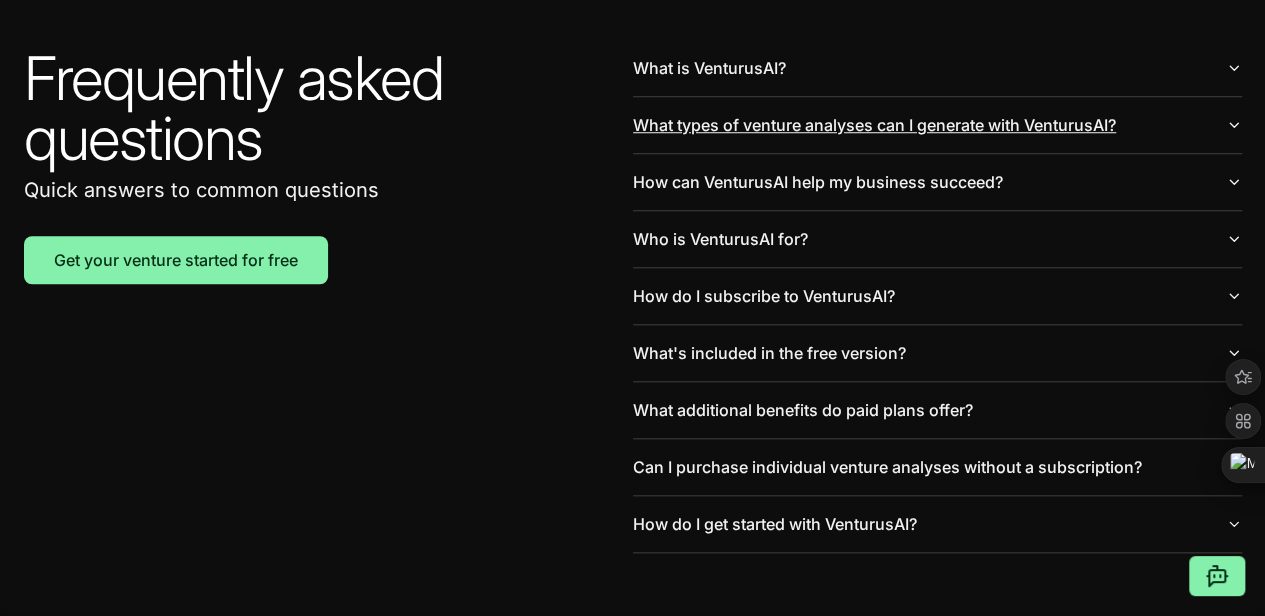 click on "What types of venture analyses can I generate with VenturusAI?" at bounding box center (937, 125) 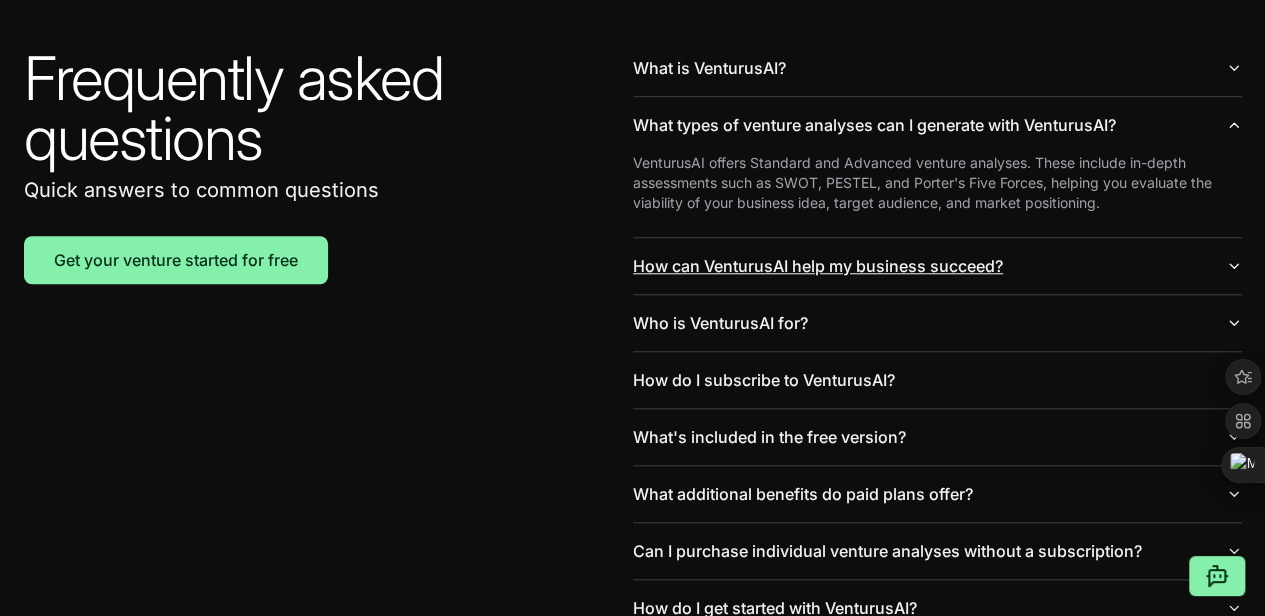 click on "How can VenturusAI help my business succeed?" at bounding box center (937, 266) 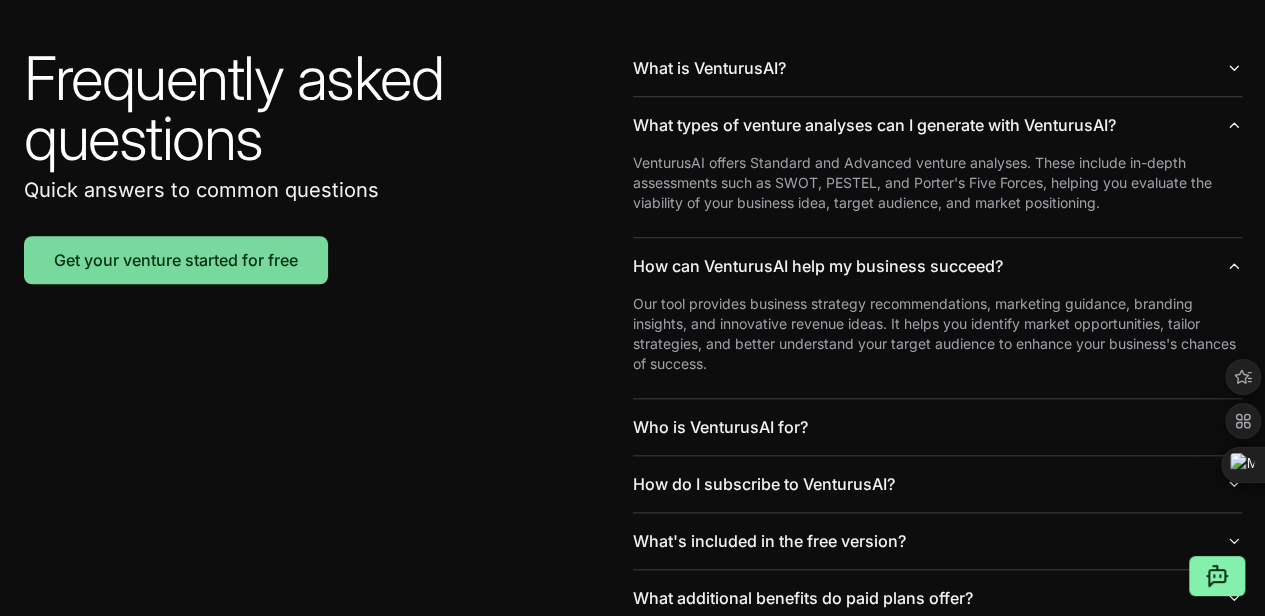 click on "Get your venture started for free" at bounding box center [176, 260] 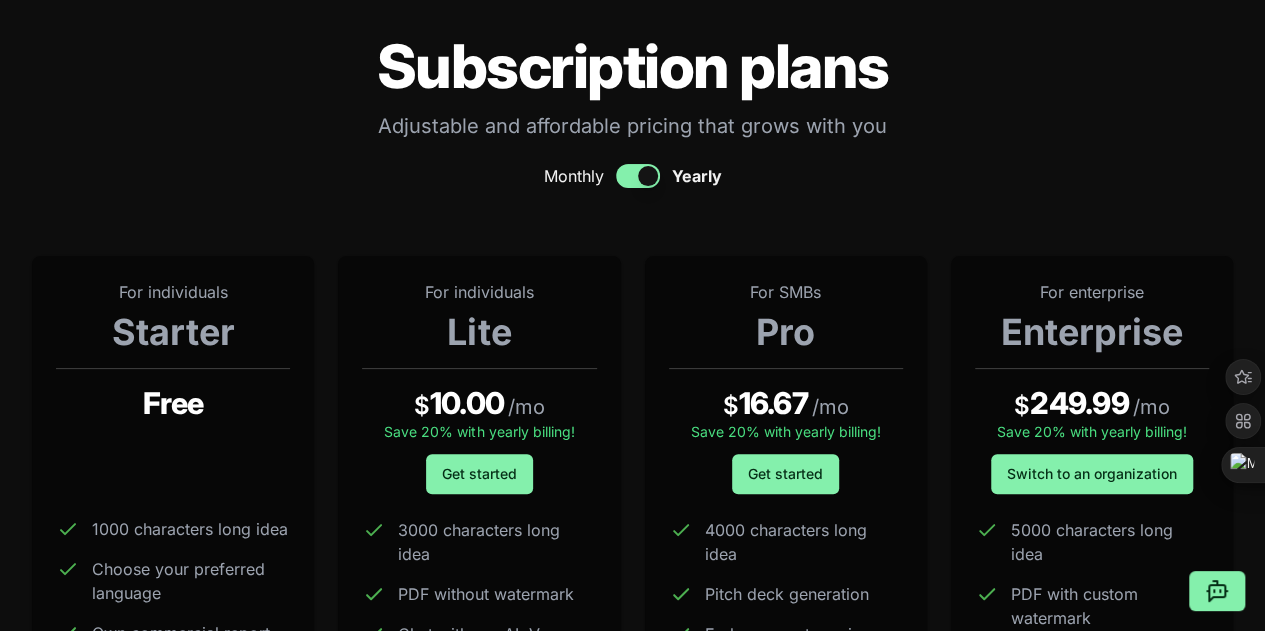 scroll, scrollTop: 0, scrollLeft: 0, axis: both 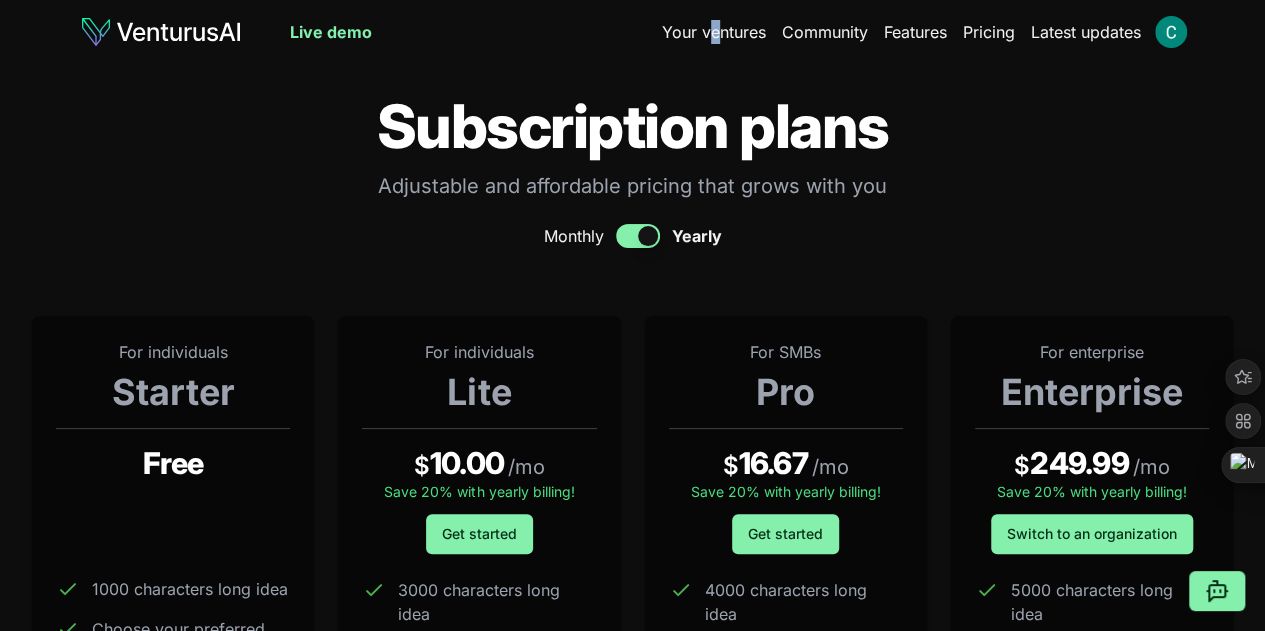 click on "Features" at bounding box center (915, 32) 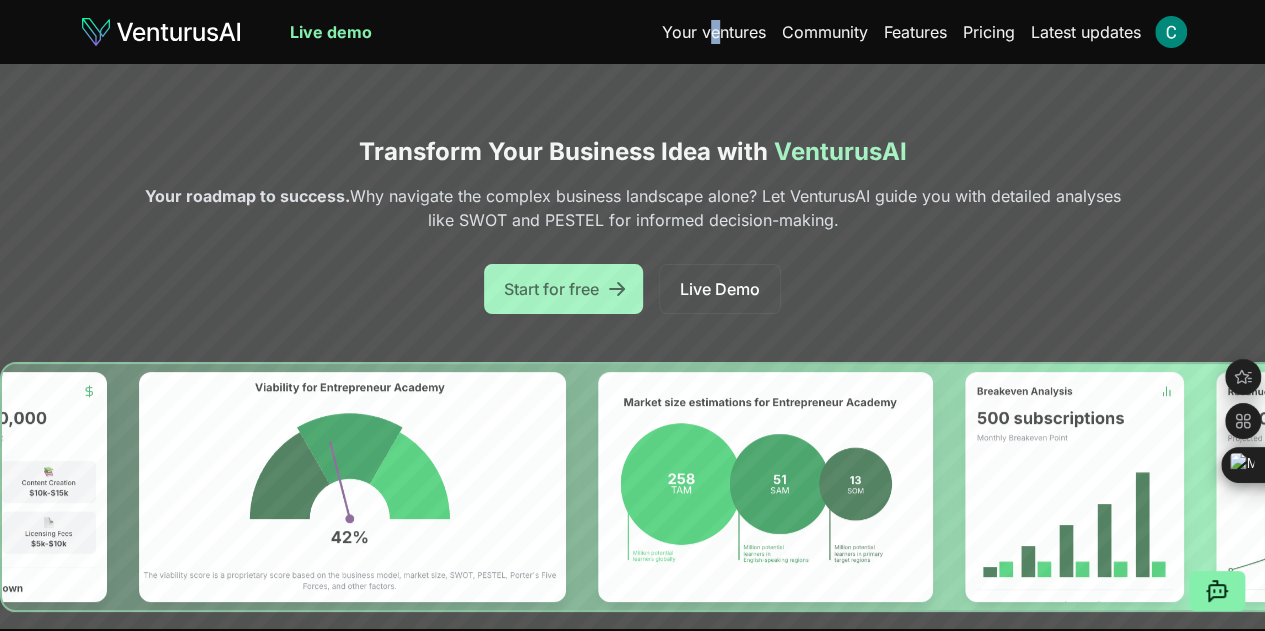 click at bounding box center [161, 32] 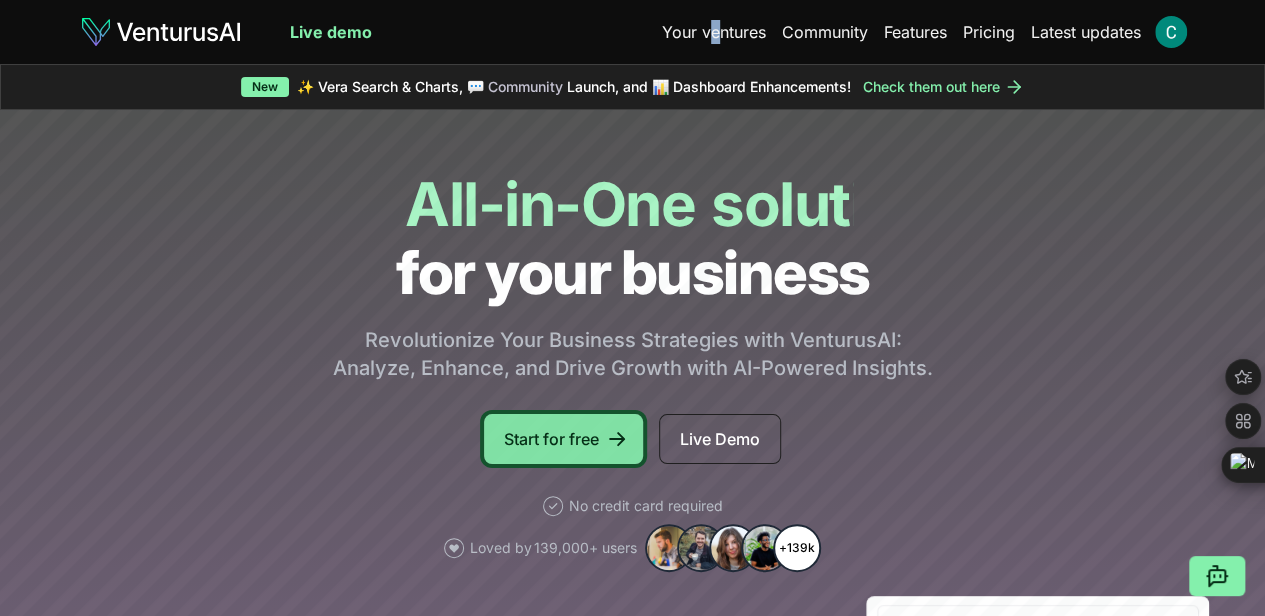 click 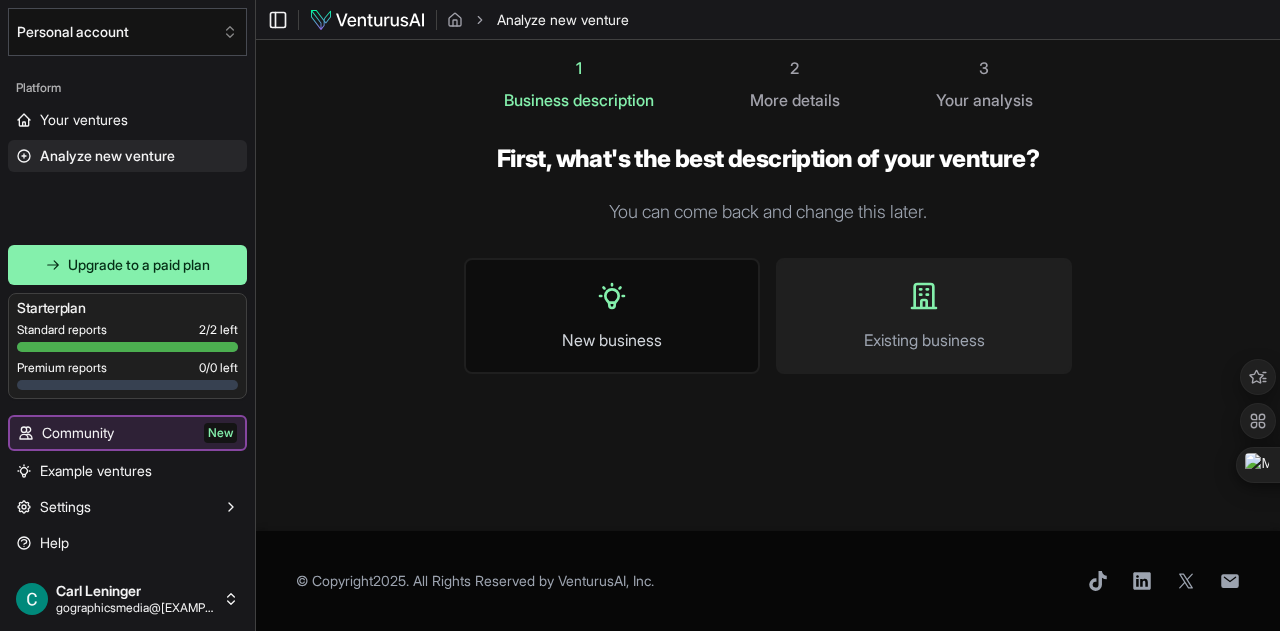 click on "New business" at bounding box center [612, 340] 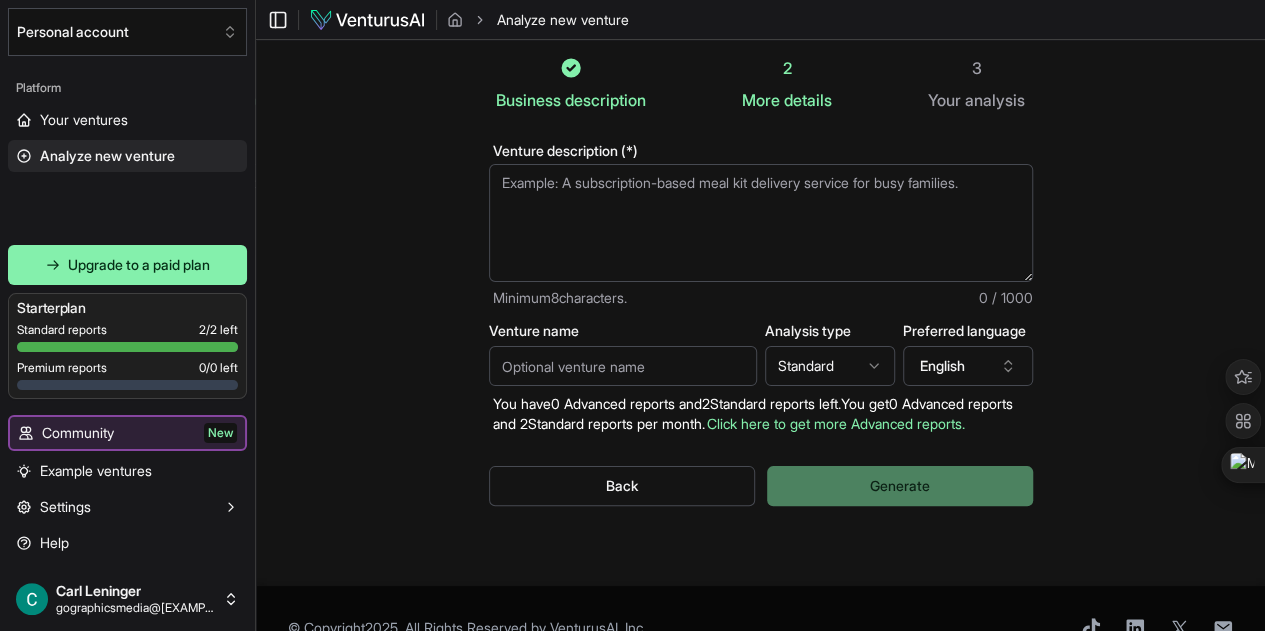 click on "Venture description (*)" at bounding box center [761, 223] 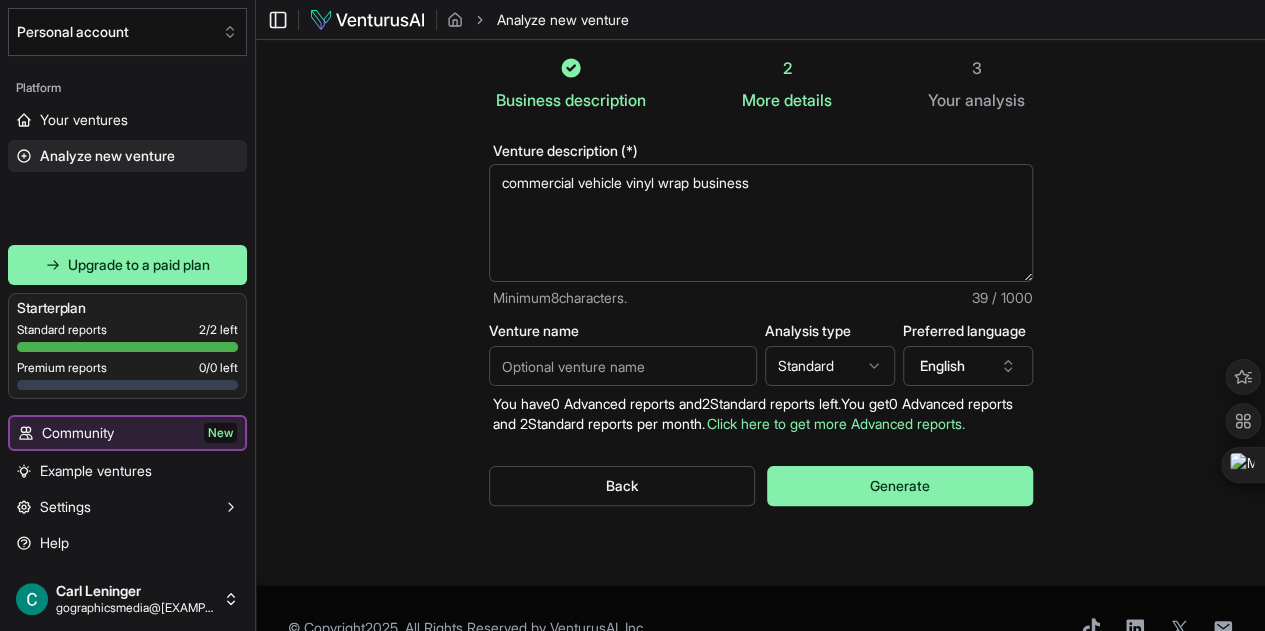 type on "commercial vehicle vinyl wrap business" 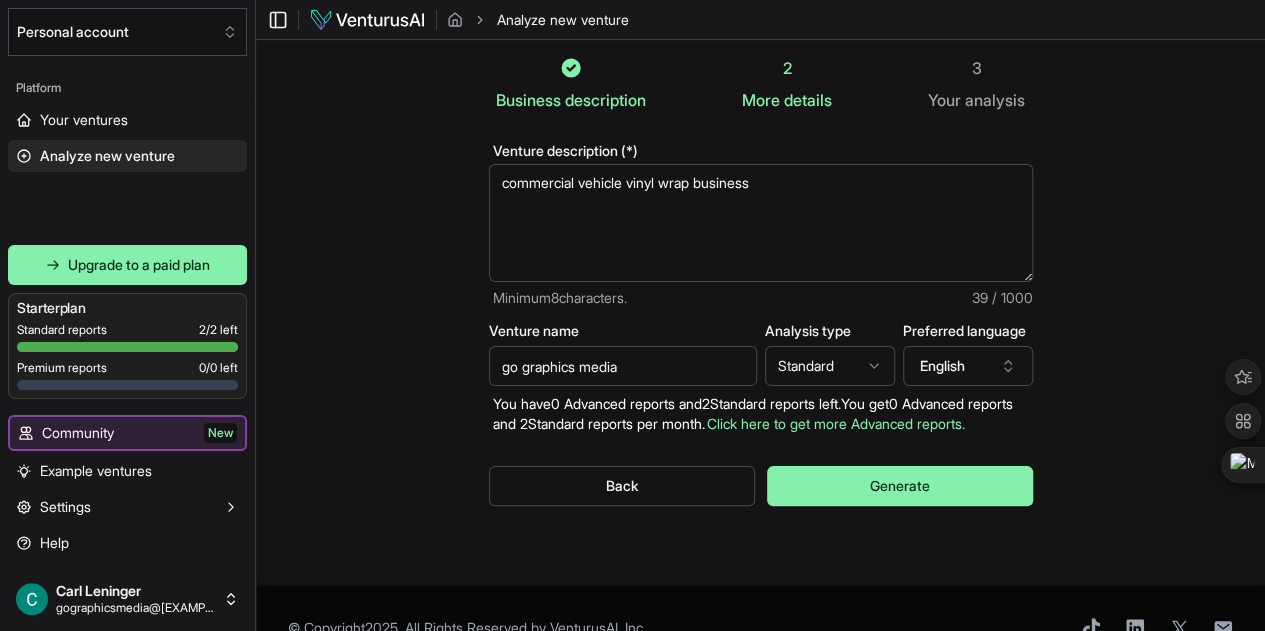 type on "go graphics media" 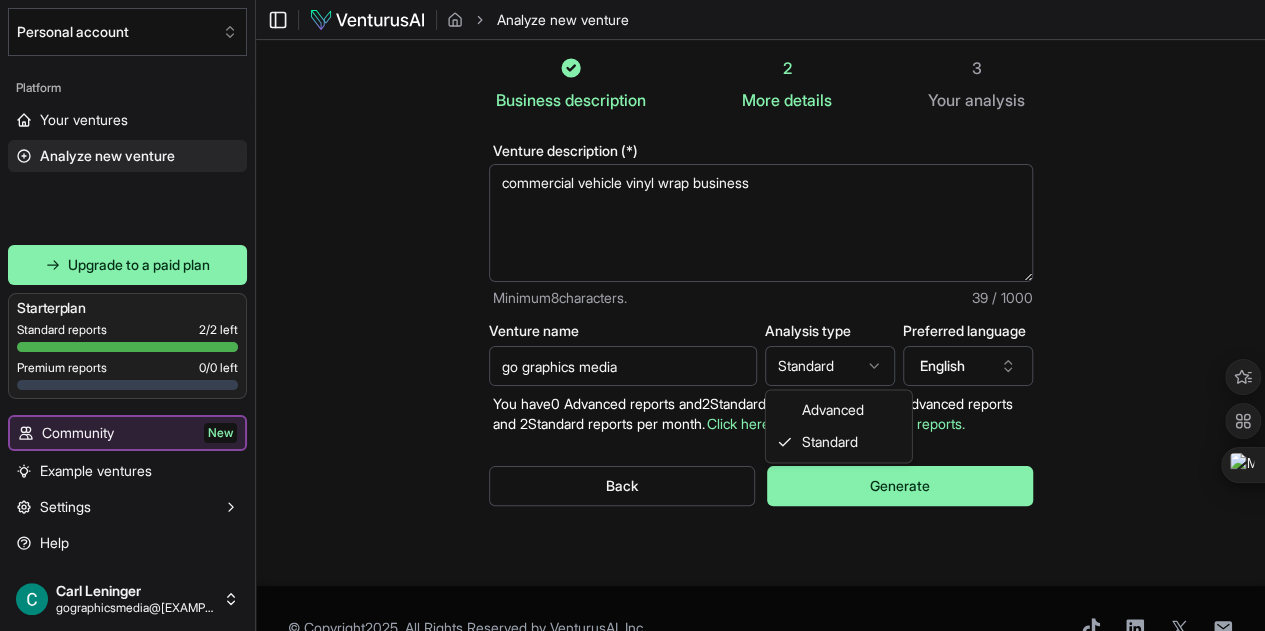 click on "We value your privacy We use cookies to enhance your browsing experience, serve personalized ads or content, and analyze our traffic. By clicking "Accept All", you consent to our use of cookies. Customize    Accept All Customize Consent Preferences   We use cookies to help you navigate efficiently and perform certain functions. You will find detailed information about all cookies under each consent category below. The cookies that are categorized as "Necessary" are stored on your browser as they are essential for enabling the basic functionalities of the site. ...  Show more Necessary Always Active Necessary cookies are required to enable the basic features of this site, such as providing secure log-in or adjusting your consent preferences. These cookies do not store any personally identifiable data. Cookie cookieyes-consent Duration 1 year Description Cookie __cf_bm Duration 1 hour Description This cookie, set by Cloudflare, is used to support Cloudflare Bot Management.  Cookie _cfuvid Duration session lidc" at bounding box center (632, 315) 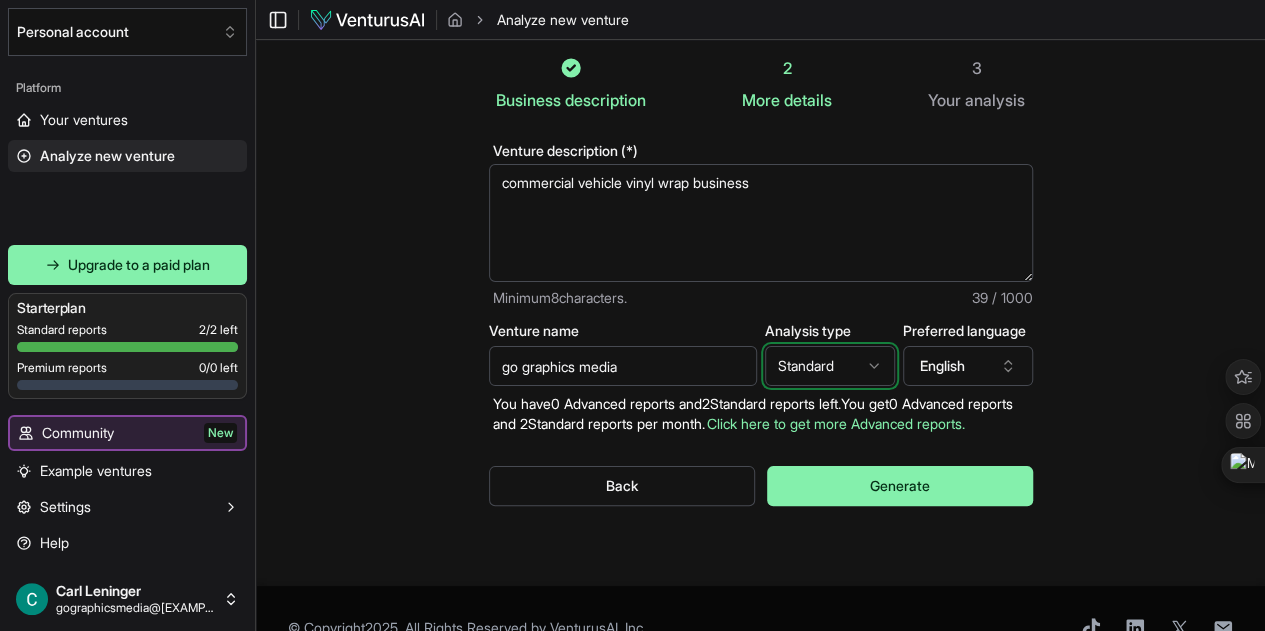 click on "We value your privacy We use cookies to enhance your browsing experience, serve personalized ads or content, and analyze our traffic. By clicking "Accept All", you consent to our use of cookies. Customize    Accept All Customize Consent Preferences   We use cookies to help you navigate efficiently and perform certain functions. You will find detailed information about all cookies under each consent category below. The cookies that are categorized as "Necessary" are stored on your browser as they are essential for enabling the basic functionalities of the site. ...  Show more Necessary Always Active Necessary cookies are required to enable the basic features of this site, such as providing secure log-in or adjusting your consent preferences. These cookies do not store any personally identifiable data. Cookie cookieyes-consent Duration 1 year Description Cookie __cf_bm Duration 1 hour Description This cookie, set by Cloudflare, is used to support Cloudflare Bot Management.  Cookie _cfuvid Duration session lidc" at bounding box center (632, 315) 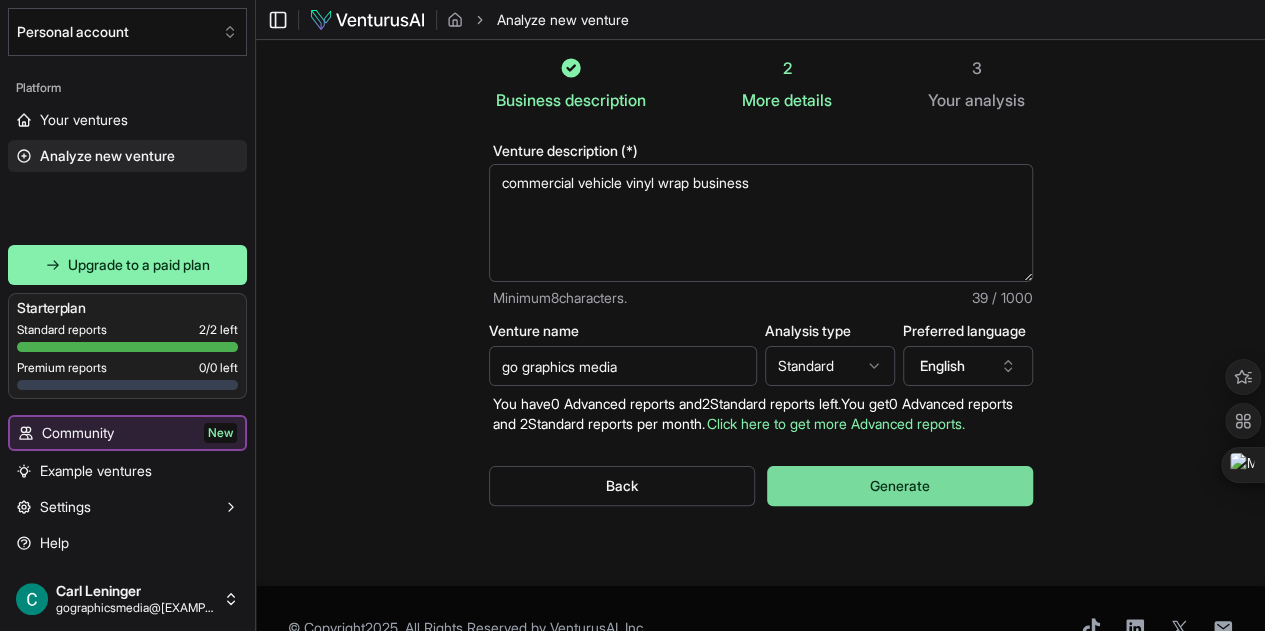 click on "Generate" at bounding box center [900, 486] 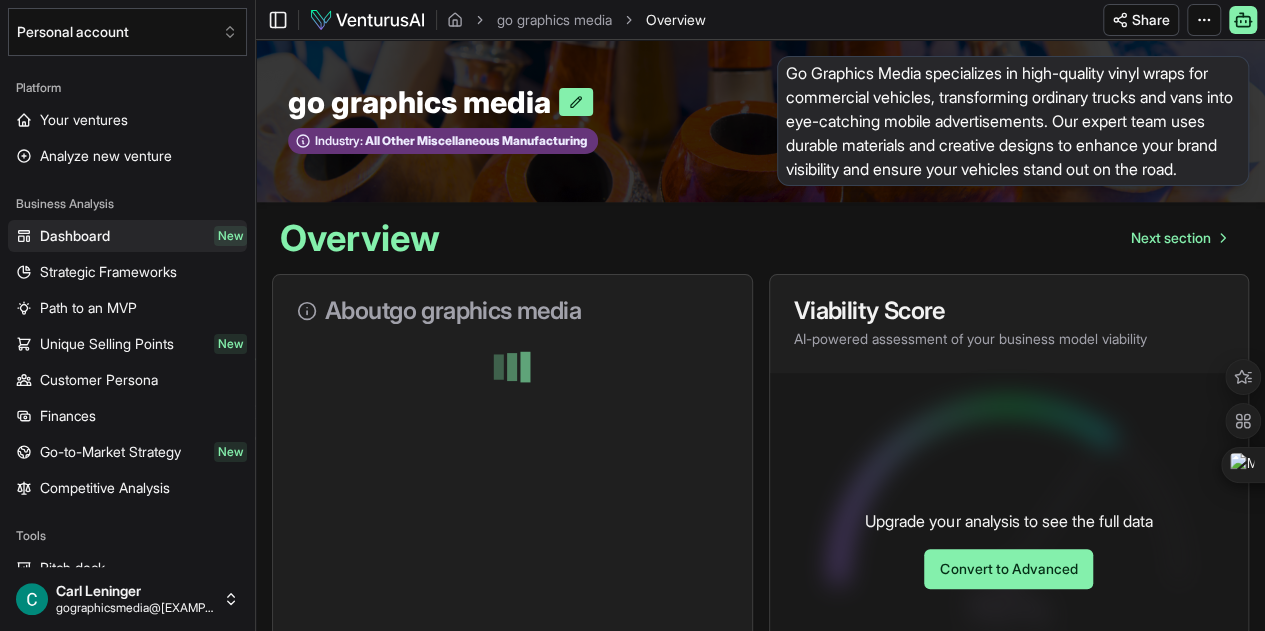 click on "Overview   Next section" at bounding box center (760, 230) 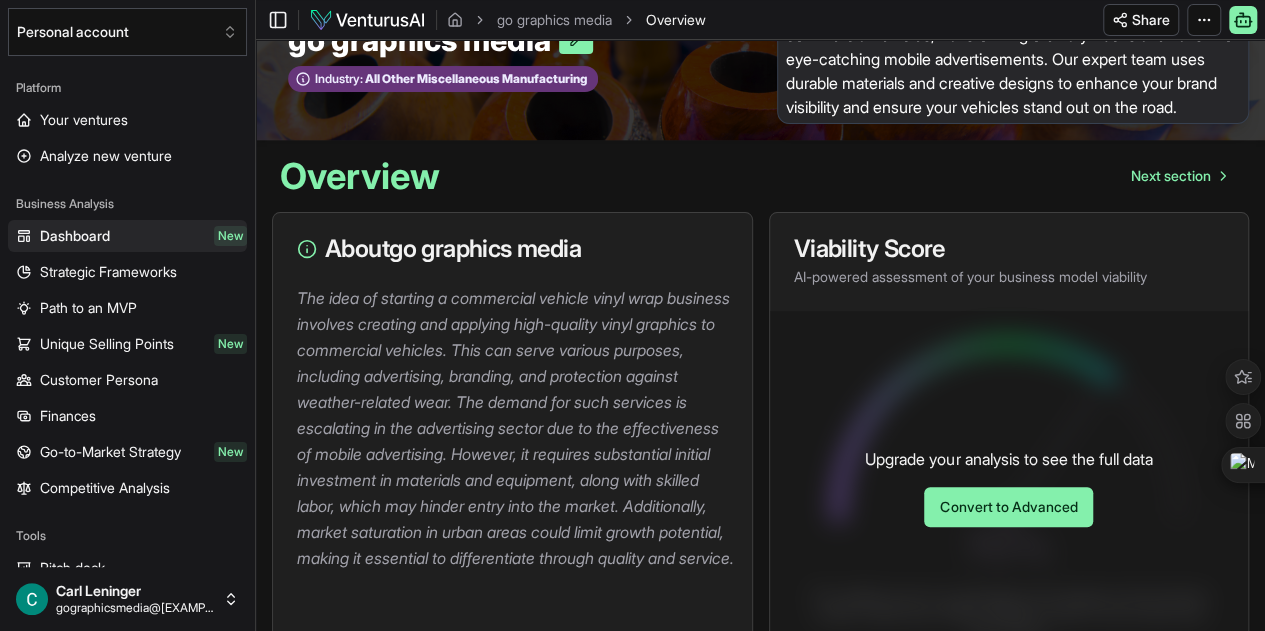 scroll, scrollTop: 0, scrollLeft: 0, axis: both 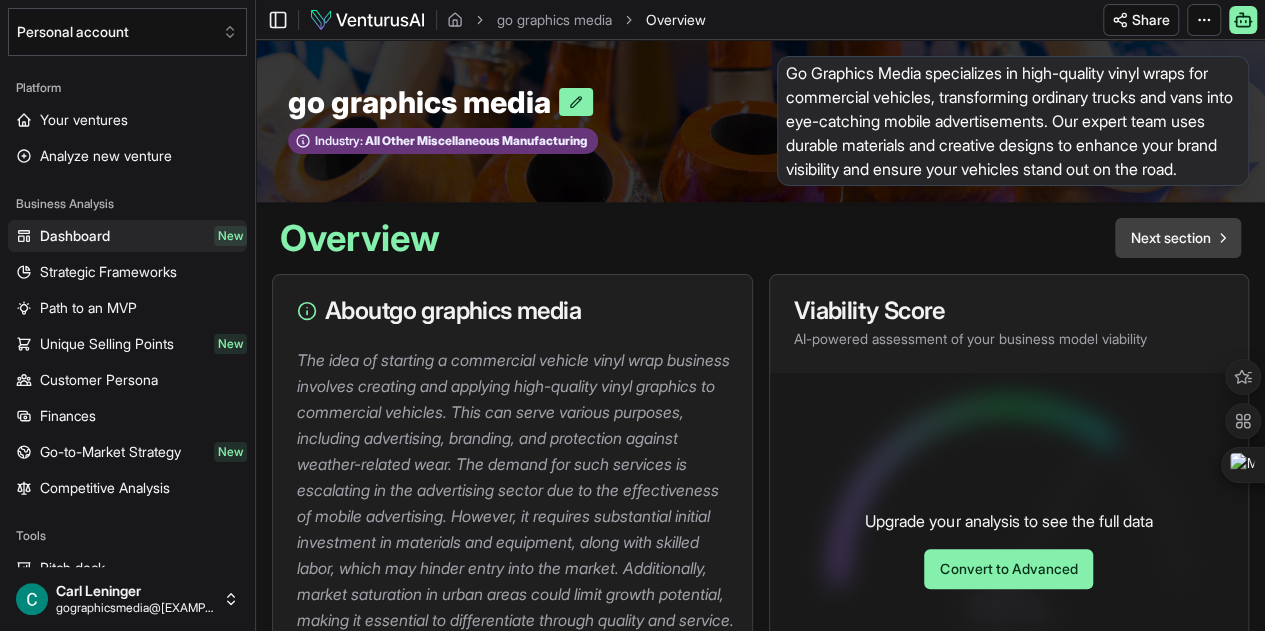 click on "Next section" at bounding box center (1171, 238) 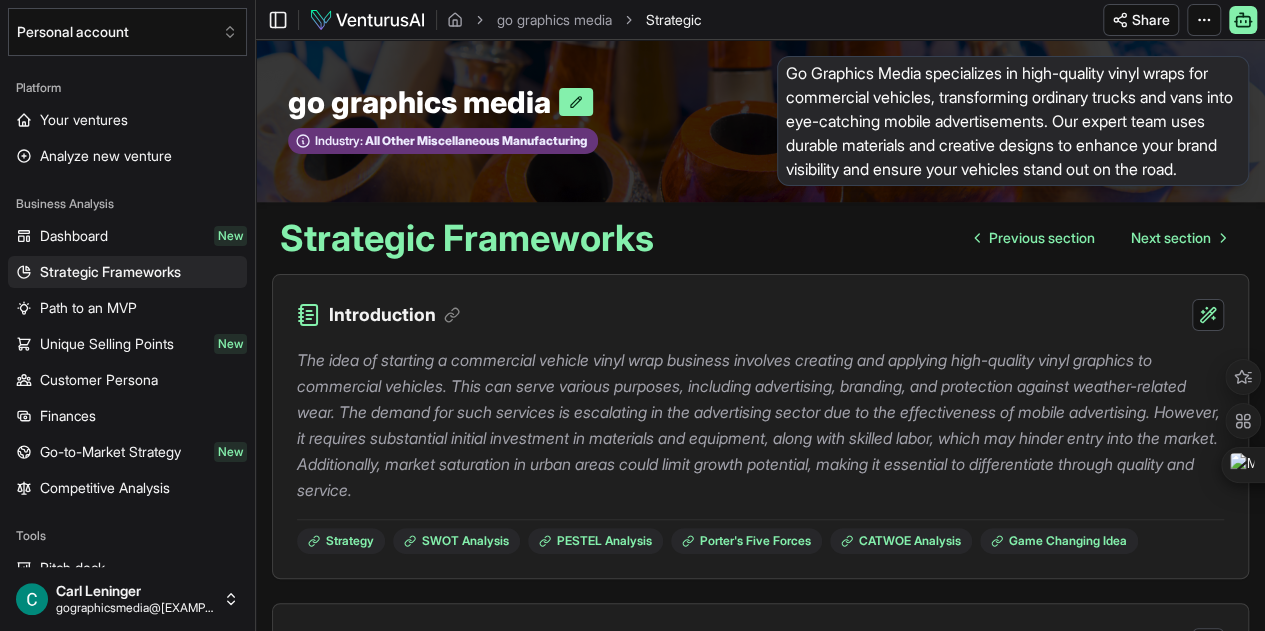 click on "The idea of starting a commercial vehicle vinyl wrap business involves creating and applying high-quality vinyl graphics to commercial vehicles. This can serve various purposes, including advertising, branding, and protection against weather-related wear. The demand for such services is escalating in the advertising sector due to the effectiveness of mobile advertising. However, it requires substantial initial investment in materials and equipment, along with skilled labor, which may hinder entry into the market. Additionally, market saturation in urban areas could limit growth potential, making it essential to differentiate through quality and service. Strategy SWOT Analysis PESTEL Analysis Porter's Five Forces CATWOE Analysis Game Changing Idea" at bounding box center [760, 442] 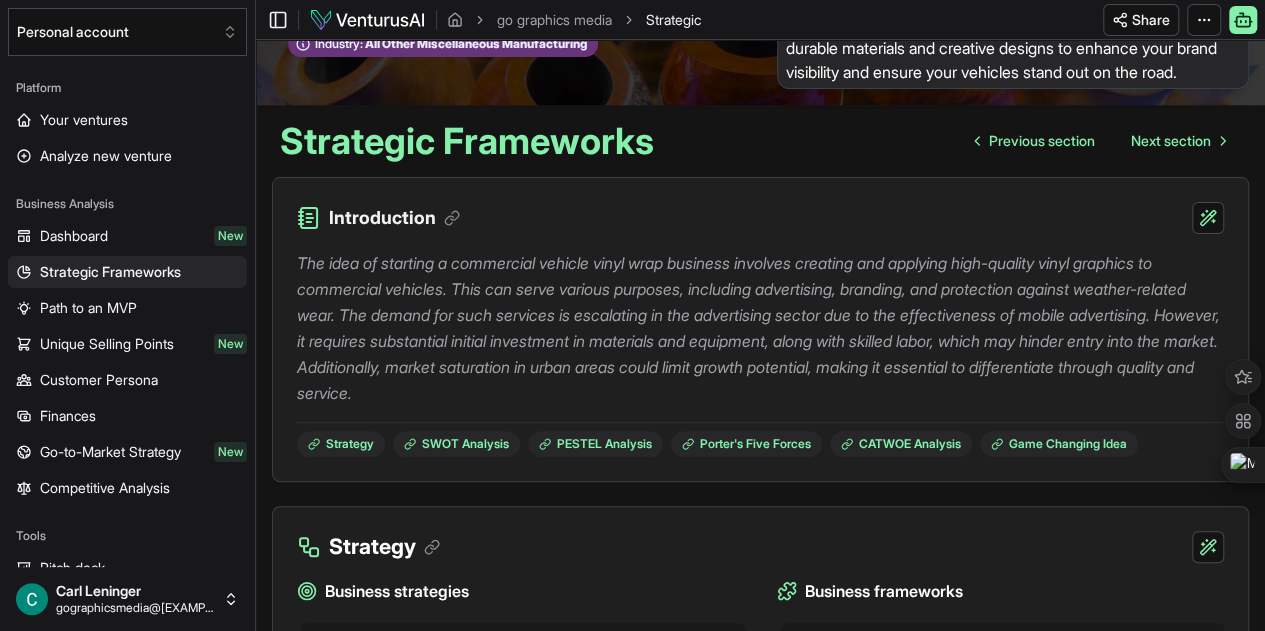 scroll, scrollTop: 57, scrollLeft: 0, axis: vertical 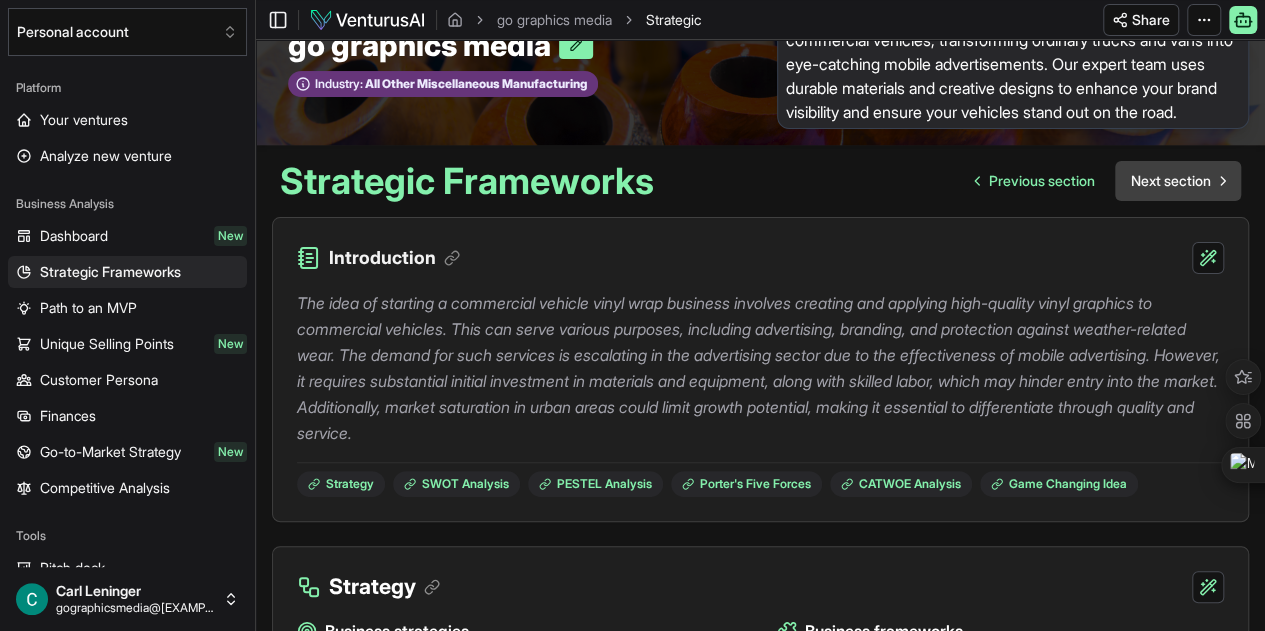 click on "Next section" at bounding box center [1171, 181] 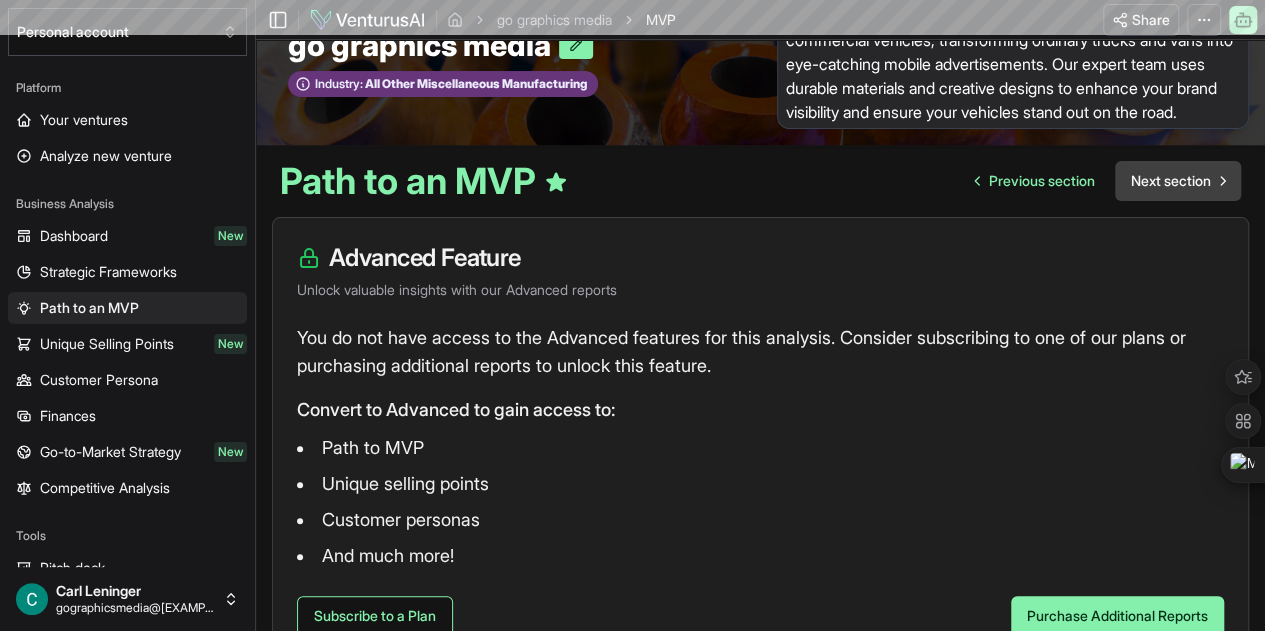 scroll, scrollTop: 0, scrollLeft: 0, axis: both 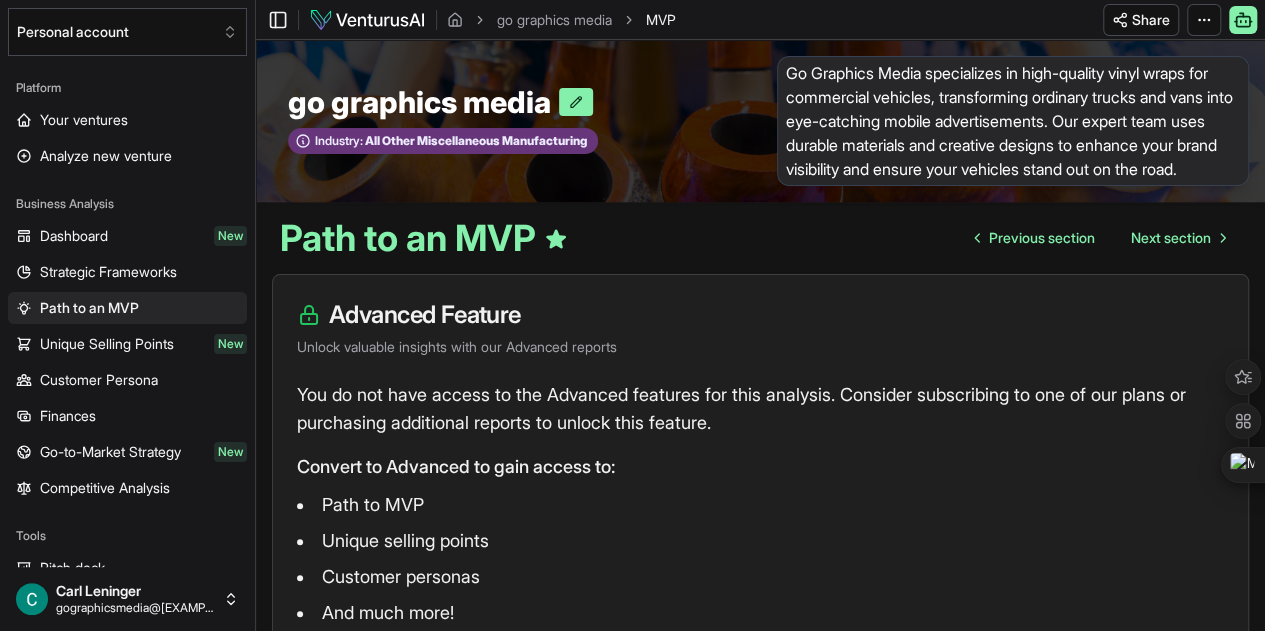 click on "Advanced Feature Unlock valuable insights with our Advanced reports You do not have access to the Advanced features for this analysis.   Consider subscribing to one of our plans or purchasing additional reports to unlock this feature. Convert to Advanced to gain access to: Path to MVP Unique selling points Customer personas And much more! Subscribe to a Plan Purchase Additional Reports" at bounding box center (760, 496) 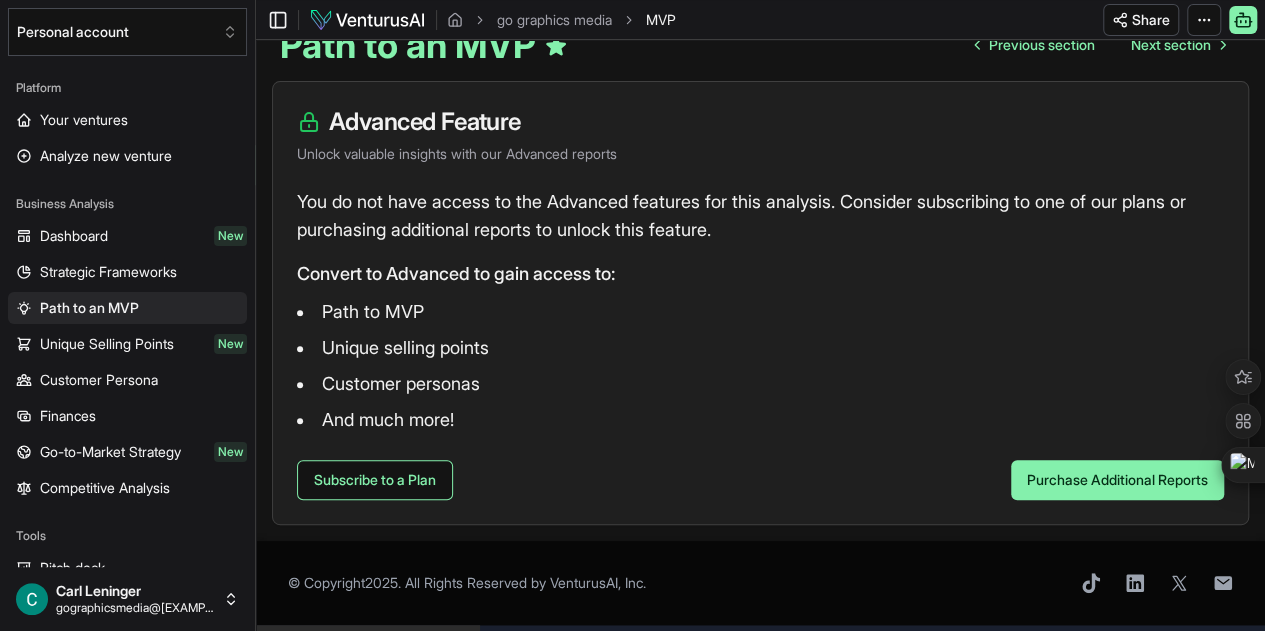 scroll, scrollTop: 87, scrollLeft: 0, axis: vertical 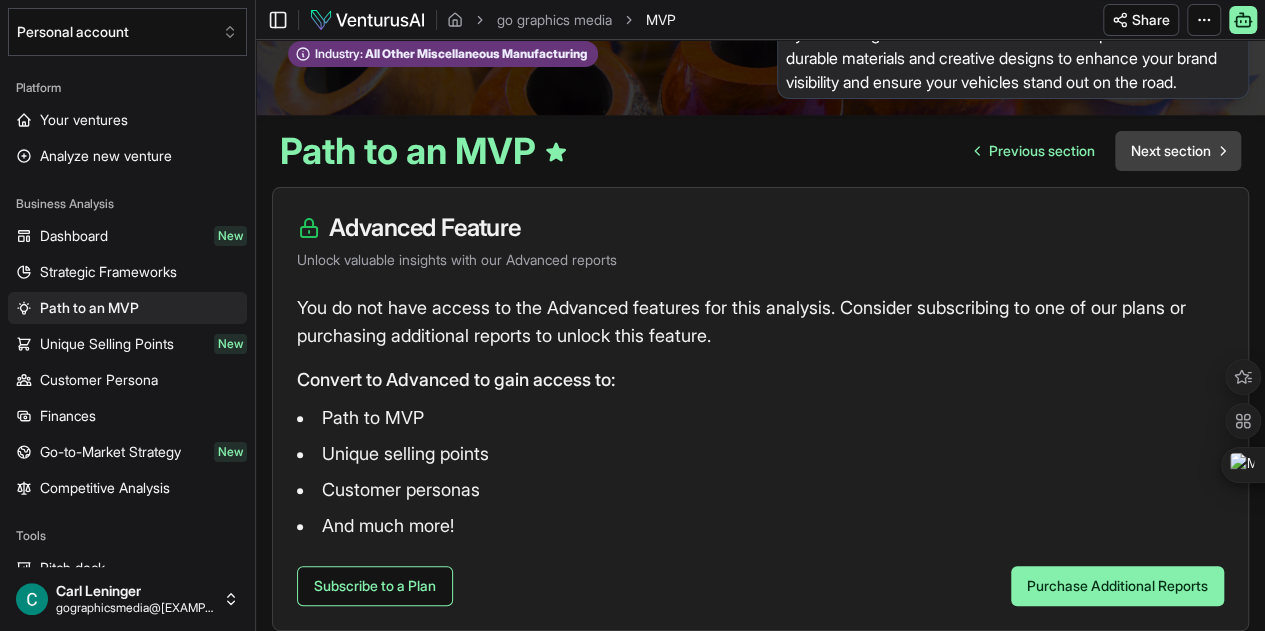 click on "Next section" at bounding box center (1171, 151) 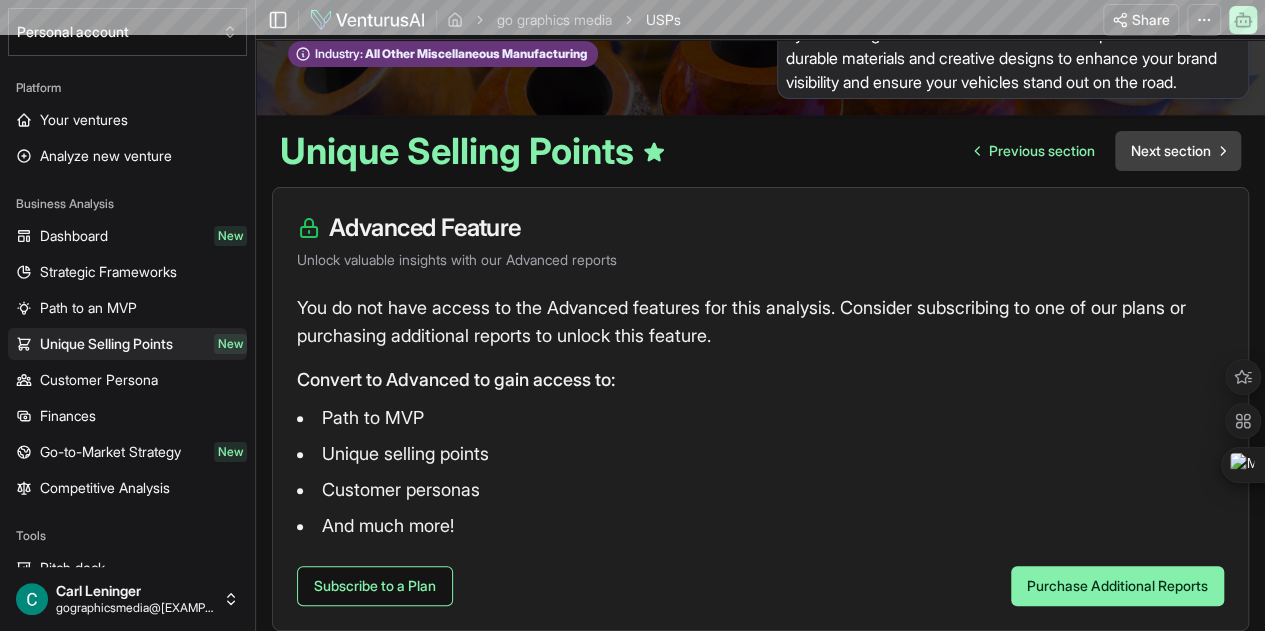 scroll, scrollTop: 0, scrollLeft: 0, axis: both 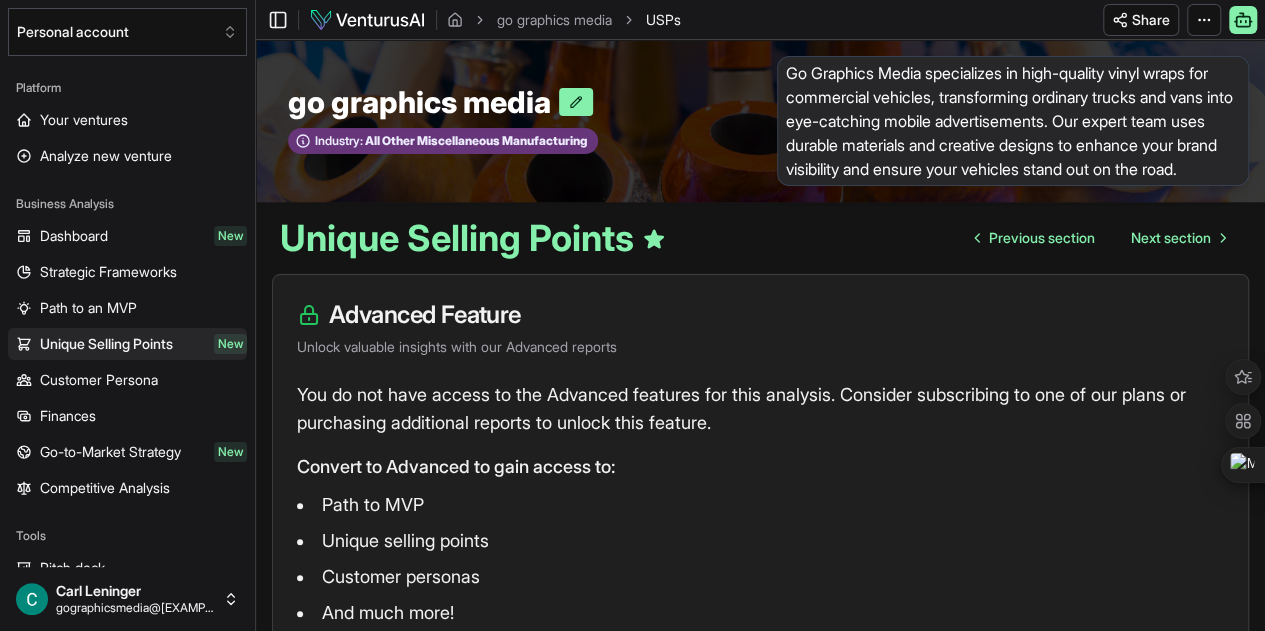 click on "Advanced Feature" at bounding box center (760, 315) 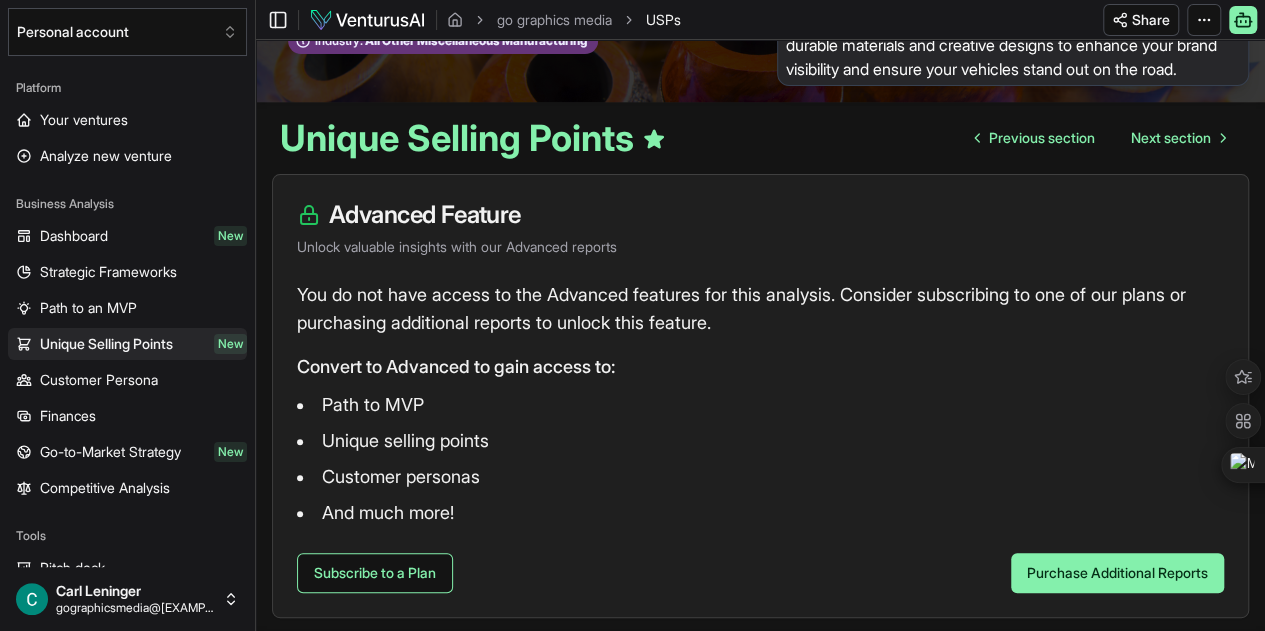 scroll, scrollTop: 94, scrollLeft: 0, axis: vertical 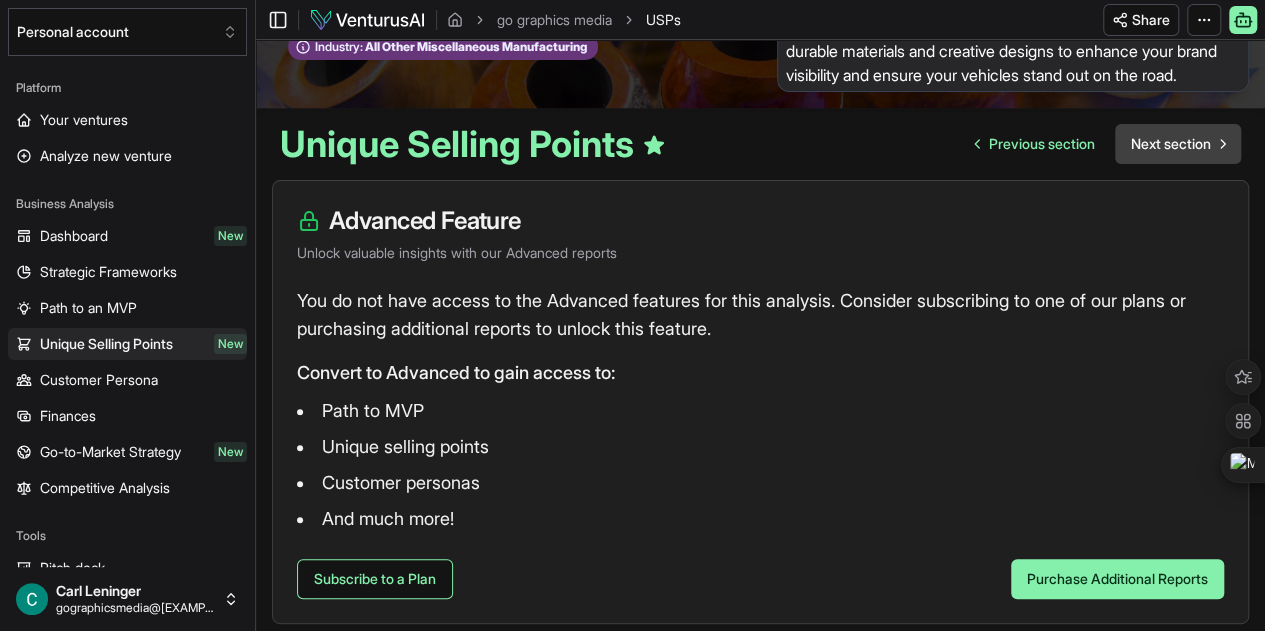 click on "Next section" at bounding box center [1171, 144] 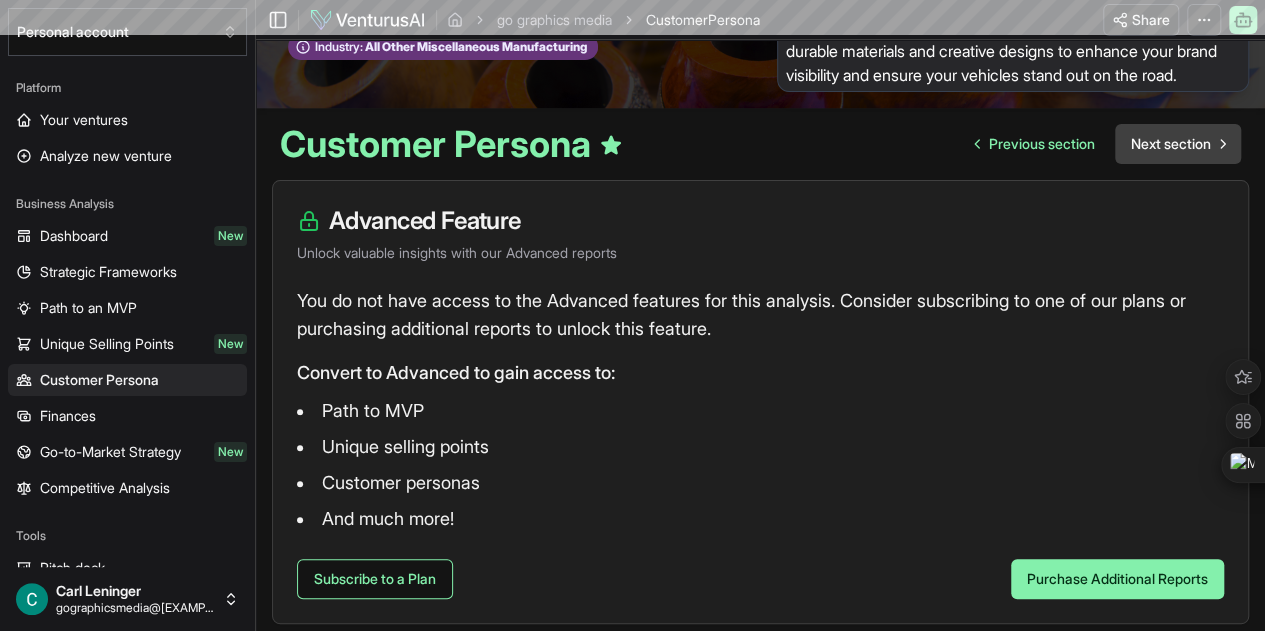 scroll, scrollTop: 0, scrollLeft: 0, axis: both 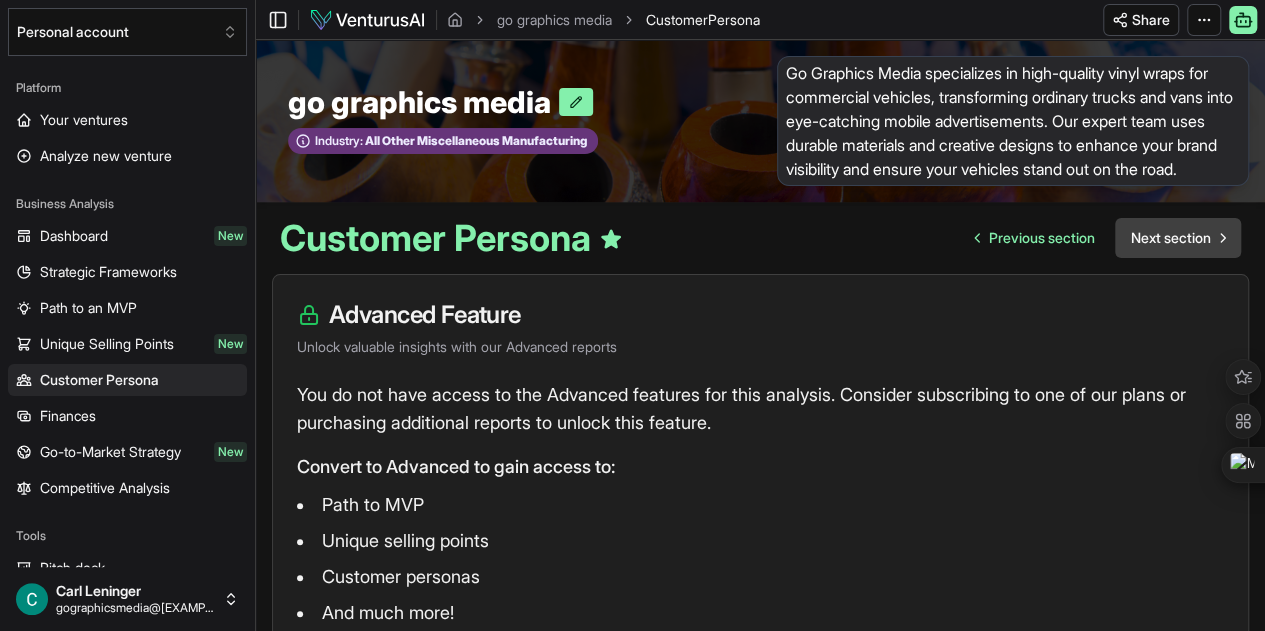 click on "Go Graphics Media specializes in high-quality vinyl wraps for commercial vehicles, transforming ordinary trucks and vans into eye-catching mobile advertisements. Our expert team uses durable materials and creative designs to enhance your brand visibility and ensure your vehicles stand out on the road." at bounding box center [1013, 121] 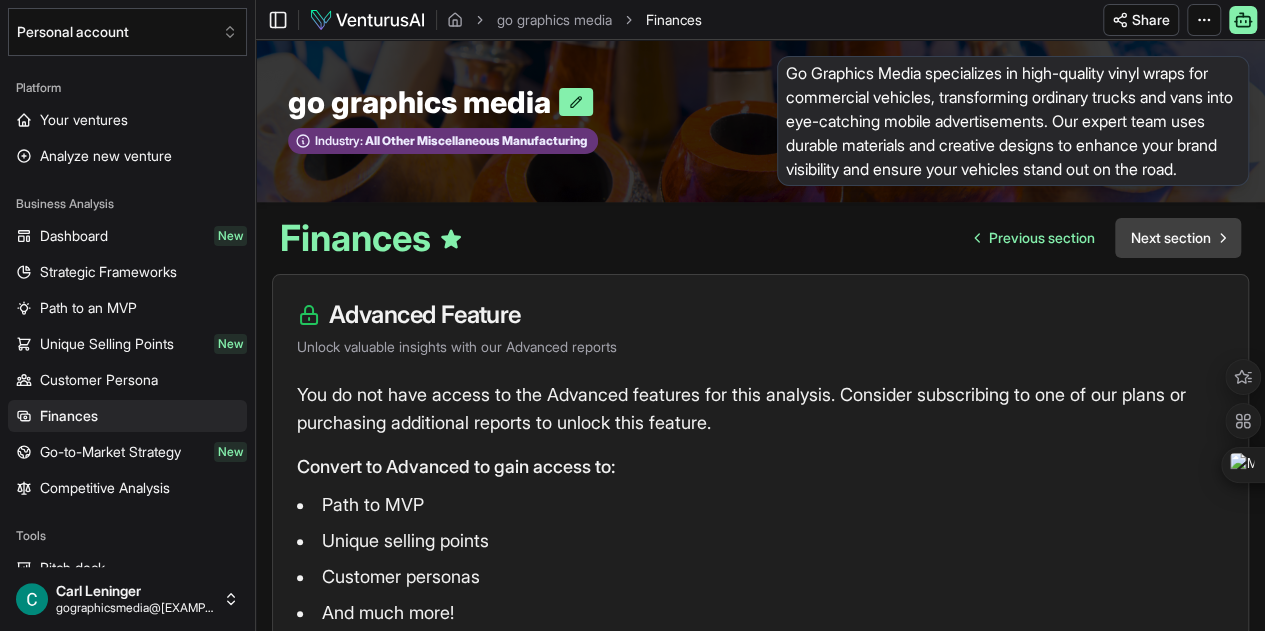 click on "Next section" at bounding box center (1178, 238) 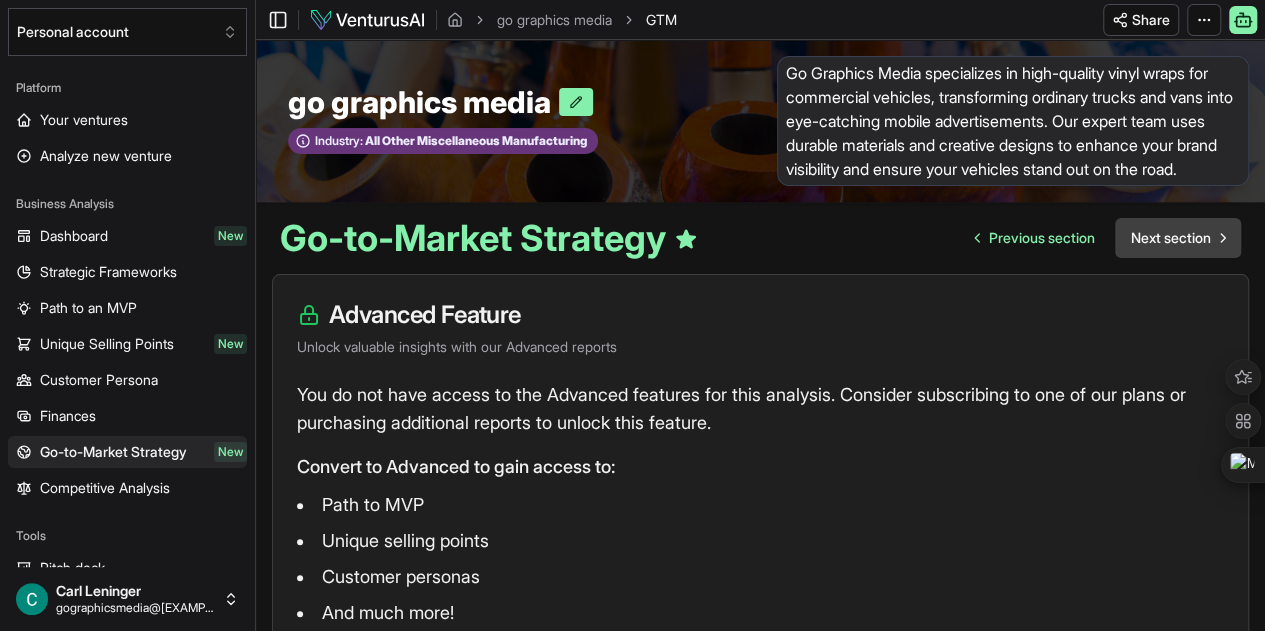 click on "Next section" at bounding box center [1178, 238] 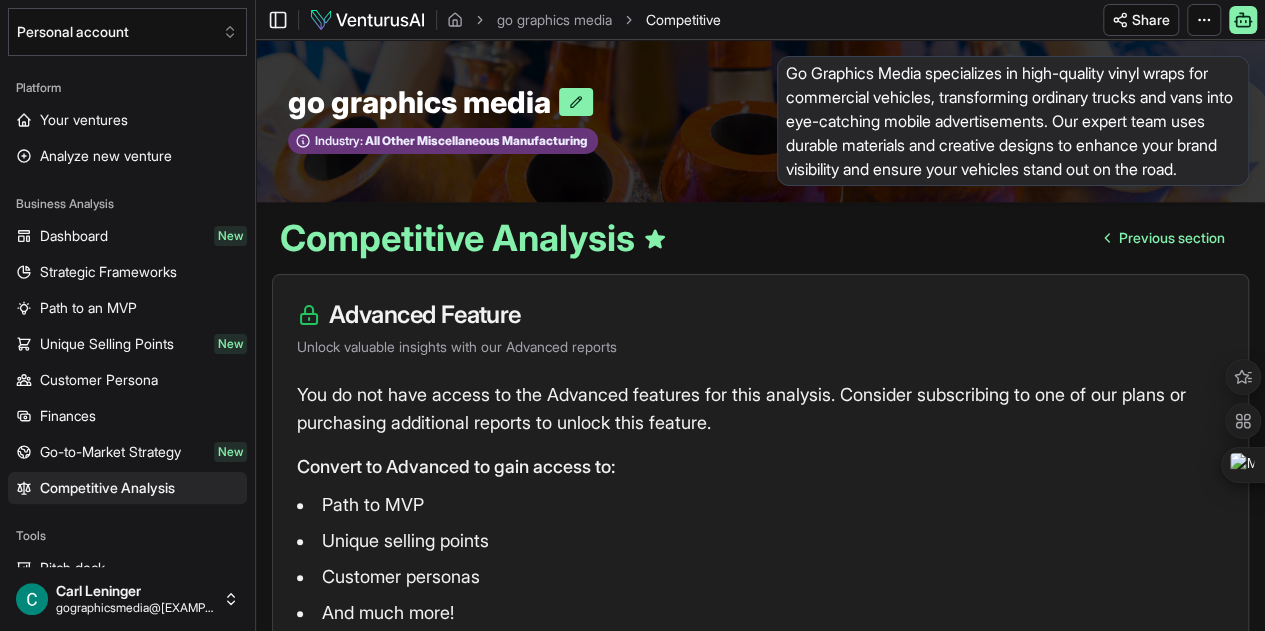 click on "Previous section" at bounding box center (1165, 238) 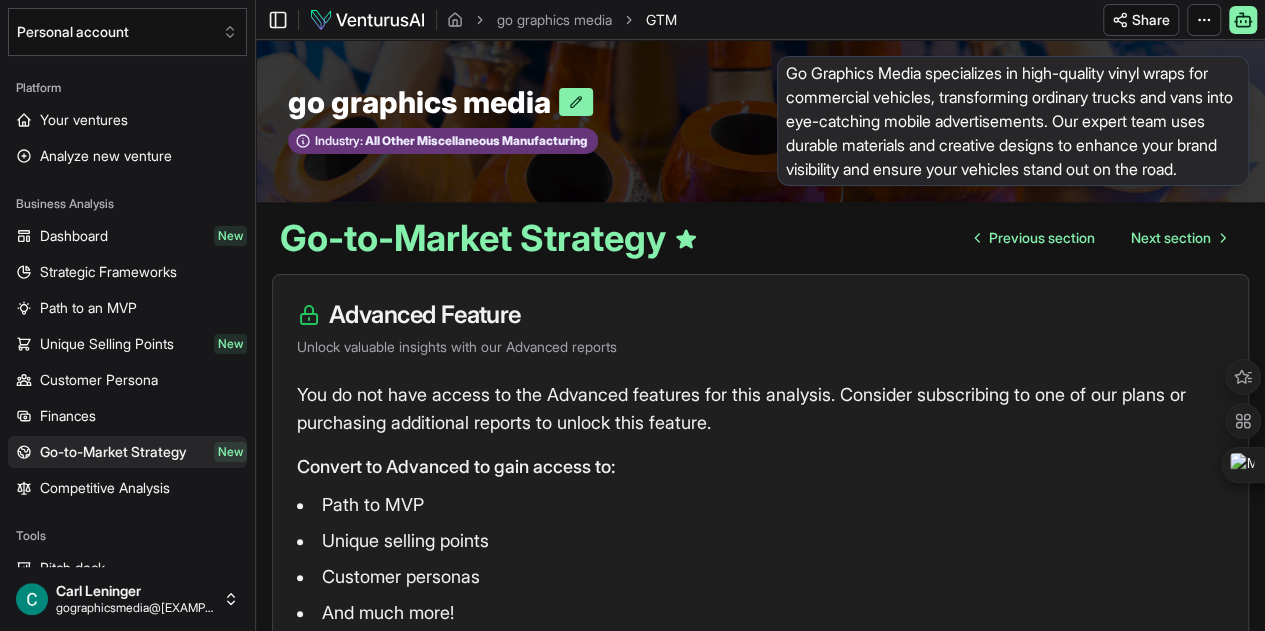 click on "Next section" at bounding box center (1178, 238) 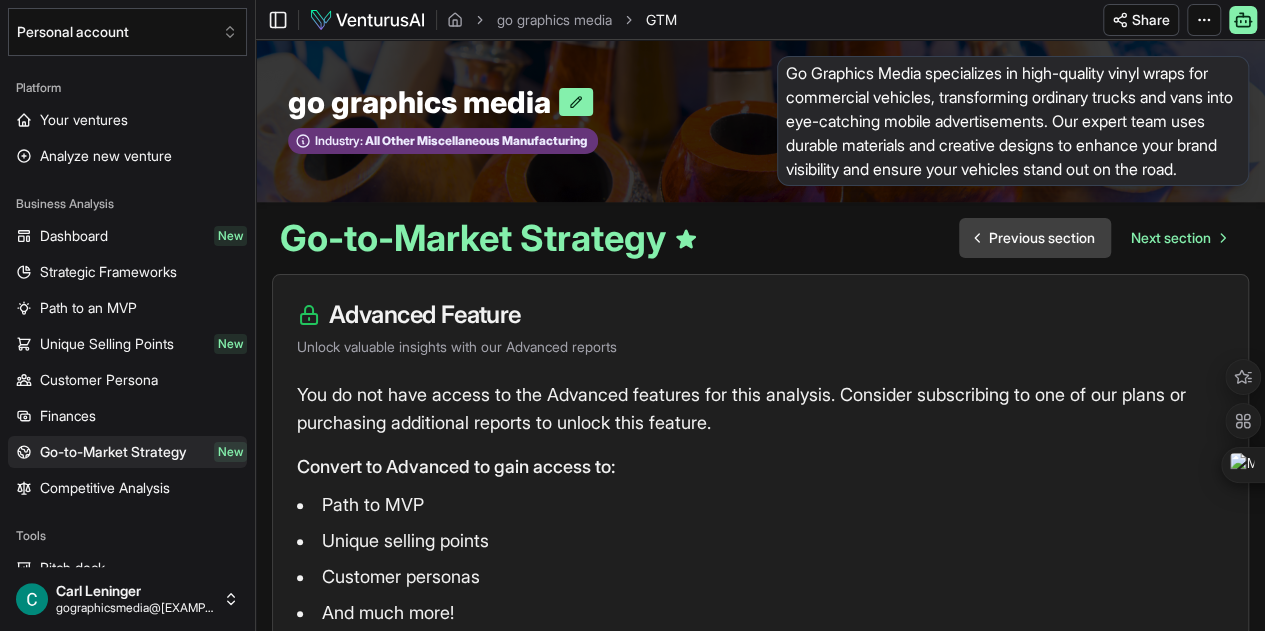 click on "Previous section" at bounding box center [1035, 238] 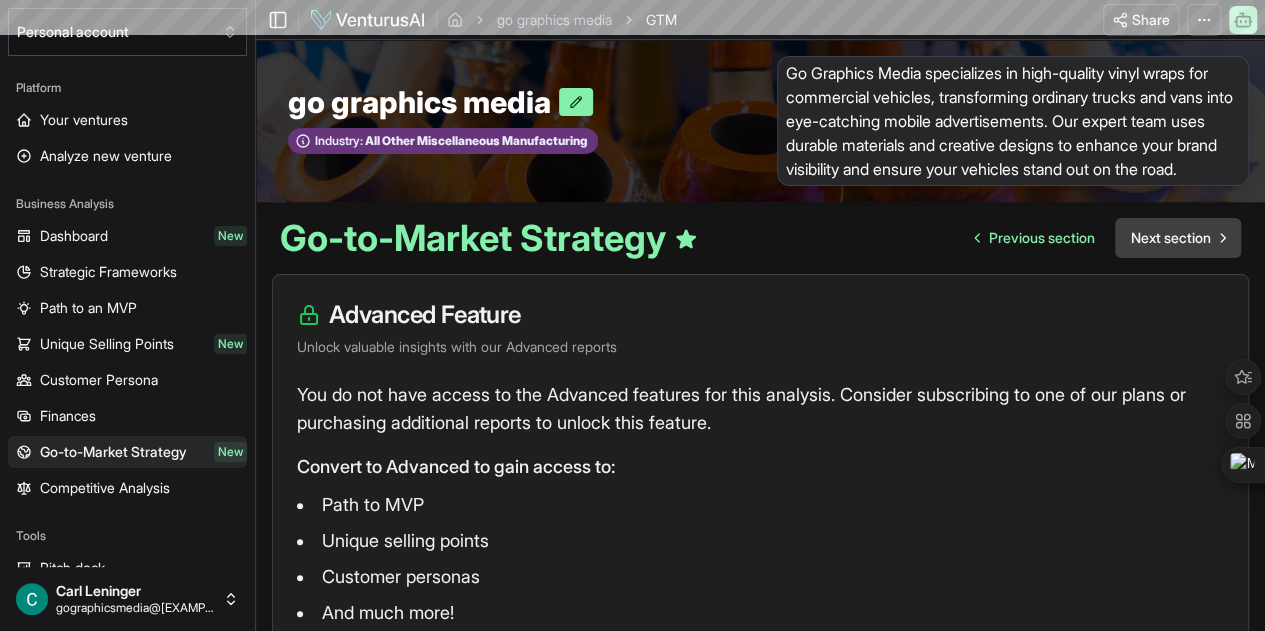 click on "Previous section Next section" at bounding box center [1100, 238] 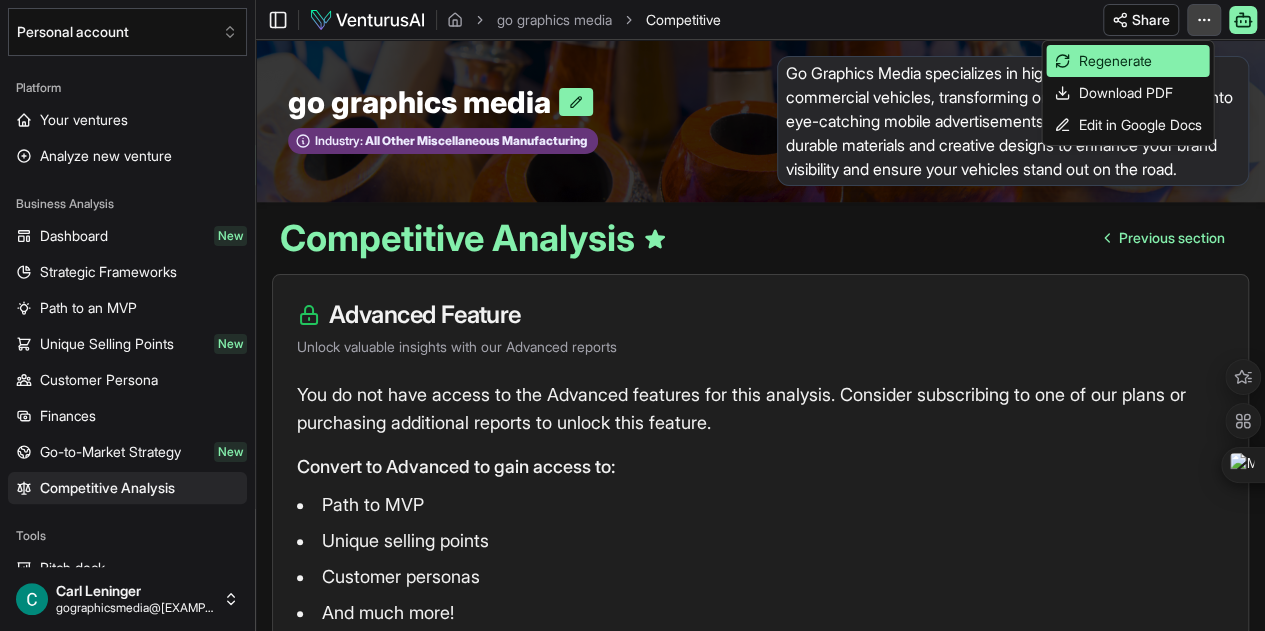 click on "We value your privacy We use cookies to enhance your browsing experience, serve personalized ads or content, and analyze our traffic. By clicking "Accept All", you consent to our use of cookies. Customize    Accept All Customize Consent Preferences   We use cookies to help you navigate efficiently and perform certain functions. You will find detailed information about all cookies under each consent category below. The cookies that are categorized as "Necessary" are stored on your browser as they are essential for enabling the basic functionalities of the site. ...  Show more Necessary Always Active Necessary cookies are required to enable the basic features of this site, such as providing secure log-in or adjusting your consent preferences. These cookies do not store any personally identifiable data. Cookie cookieyes-consent Duration 1 year Description Cookie __cf_bm Duration 1 hour Description This cookie, set by Cloudflare, is used to support Cloudflare Bot Management.  Cookie _cfuvid Duration session lidc" at bounding box center [632, 315] 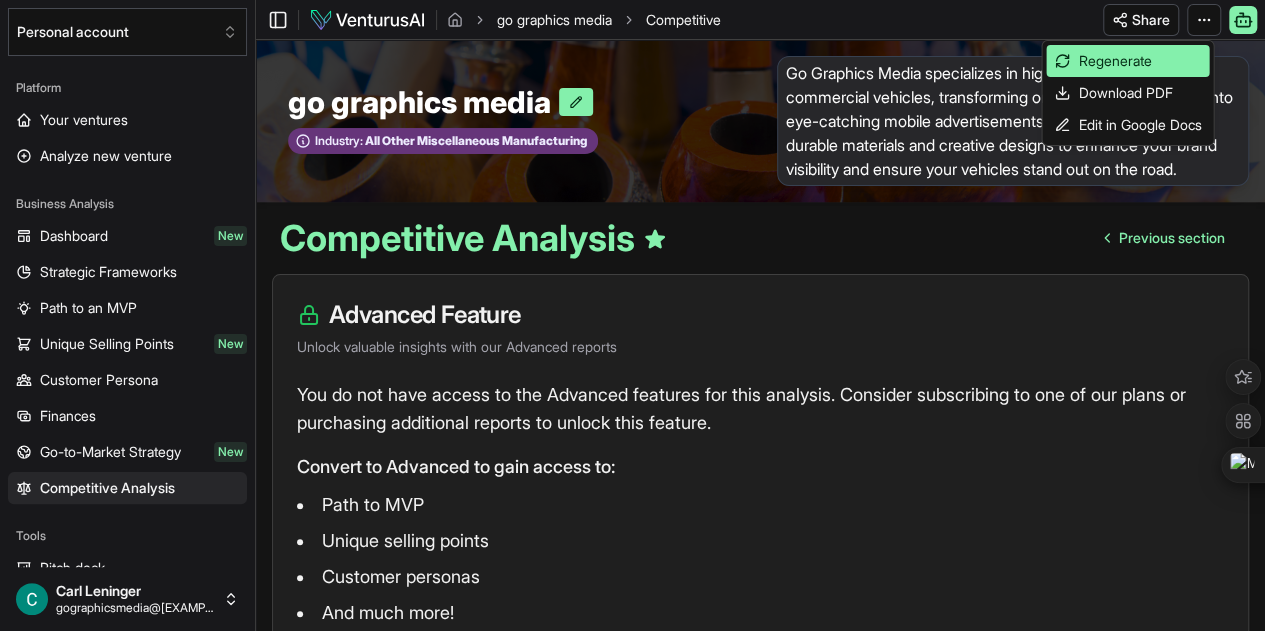 click on "We value your privacy We use cookies to enhance your browsing experience, serve personalized ads or content, and analyze our traffic. By clicking "Accept All", you consent to our use of cookies. Customize    Accept All Customize Consent Preferences   We use cookies to help you navigate efficiently and perform certain functions. You will find detailed information about all cookies under each consent category below. The cookies that are categorized as "Necessary" are stored on your browser as they are essential for enabling the basic functionalities of the site. ...  Show more Necessary Always Active Necessary cookies are required to enable the basic features of this site, such as providing secure log-in or adjusting your consent preferences. These cookies do not store any personally identifiable data. Cookie cookieyes-consent Duration 1 year Description Cookie __cf_bm Duration 1 hour Description This cookie, set by Cloudflare, is used to support Cloudflare Bot Management.  Cookie _cfuvid Duration session lidc" at bounding box center [632, 315] 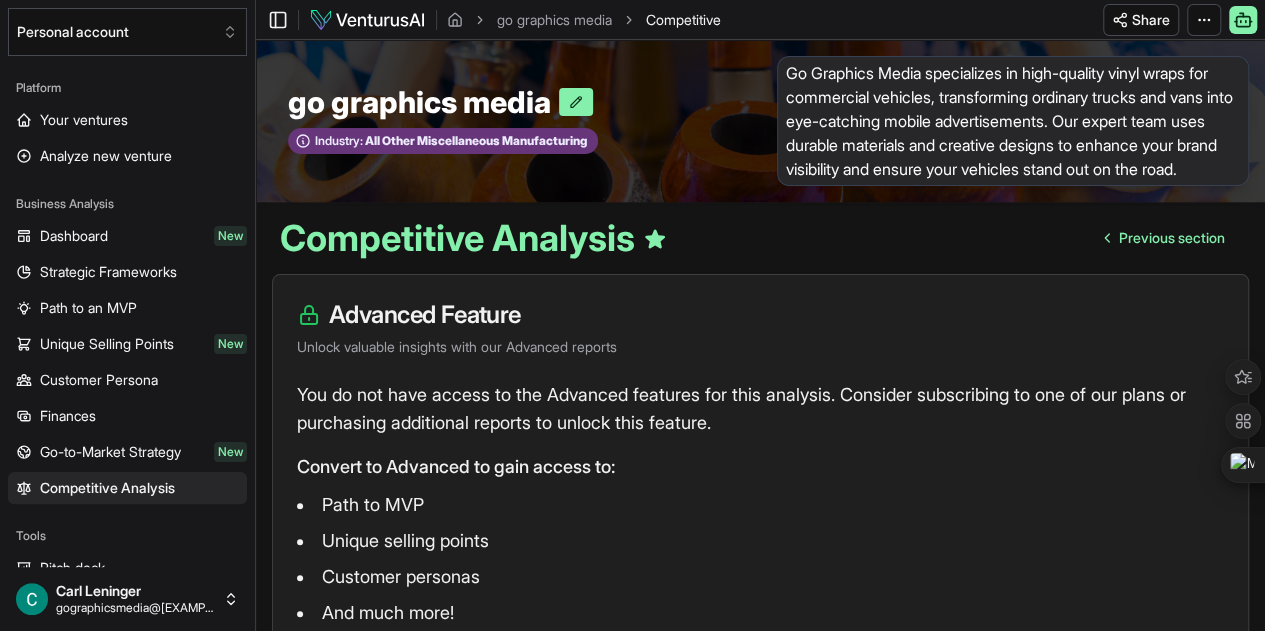 click on "Dashboard" at bounding box center (74, 236) 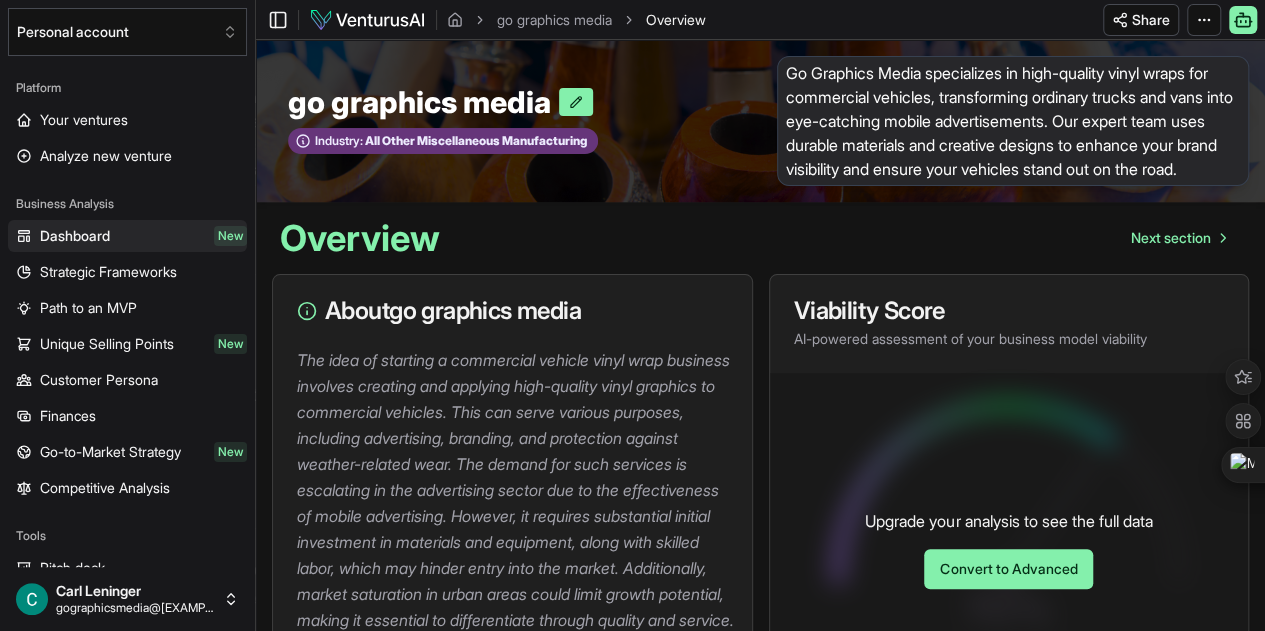 click on "Overview   Next section" at bounding box center [760, 230] 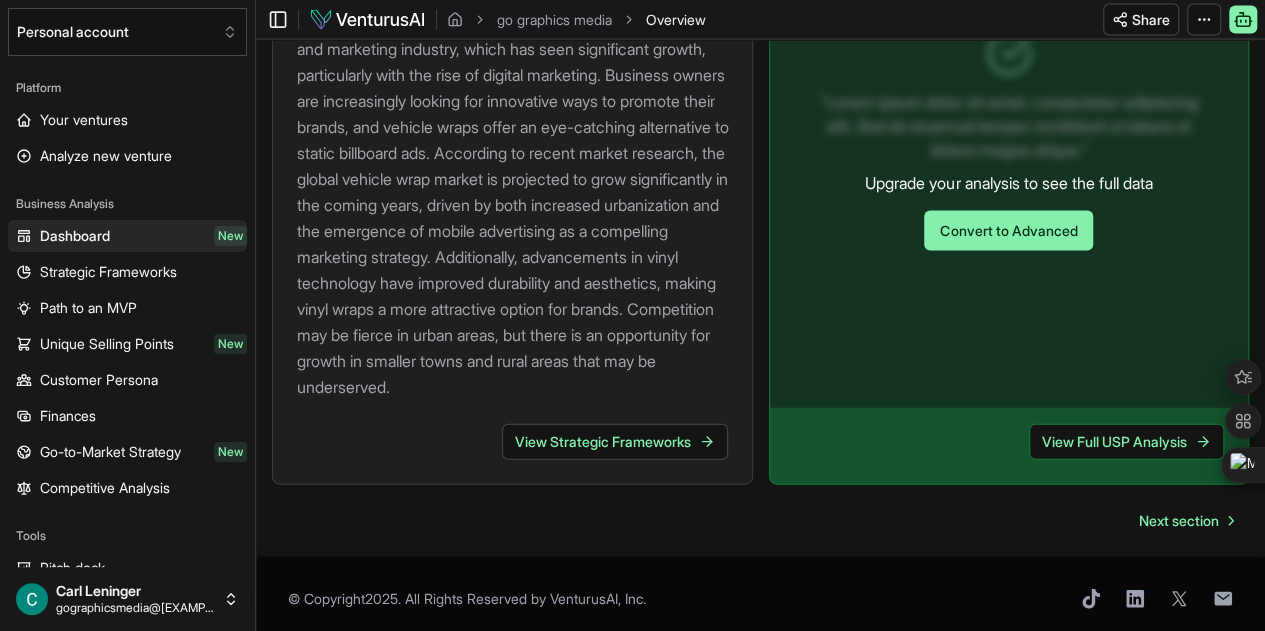 scroll, scrollTop: 2059, scrollLeft: 0, axis: vertical 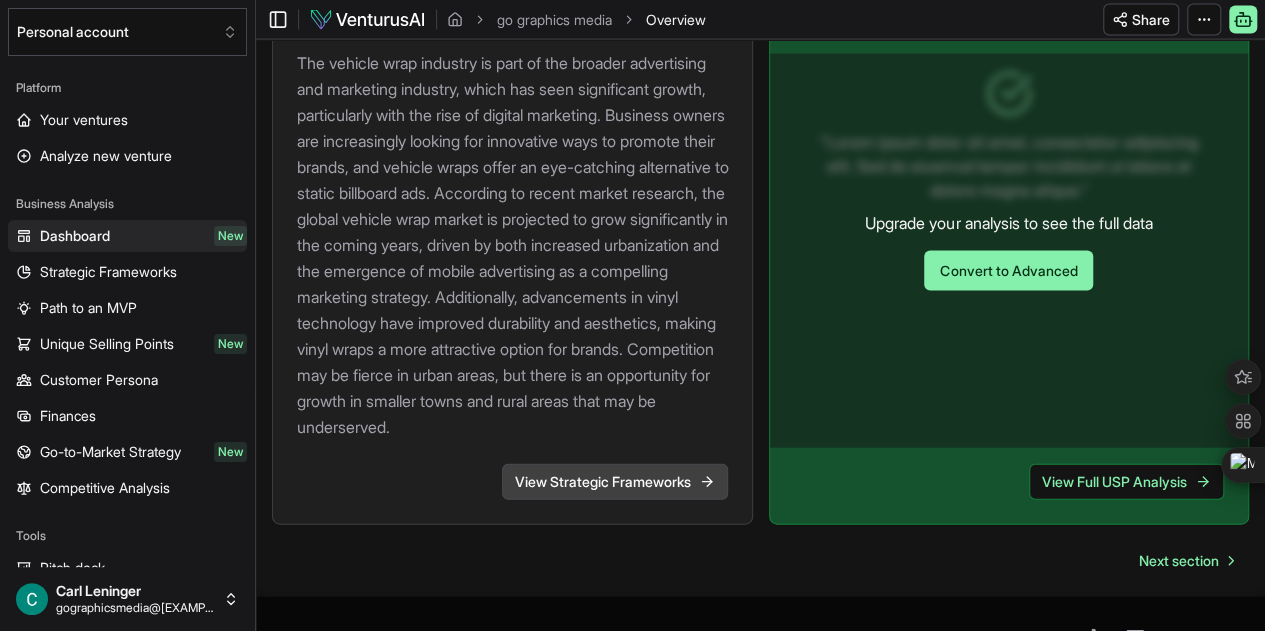 click on "View Strategic Frameworks" at bounding box center [615, 482] 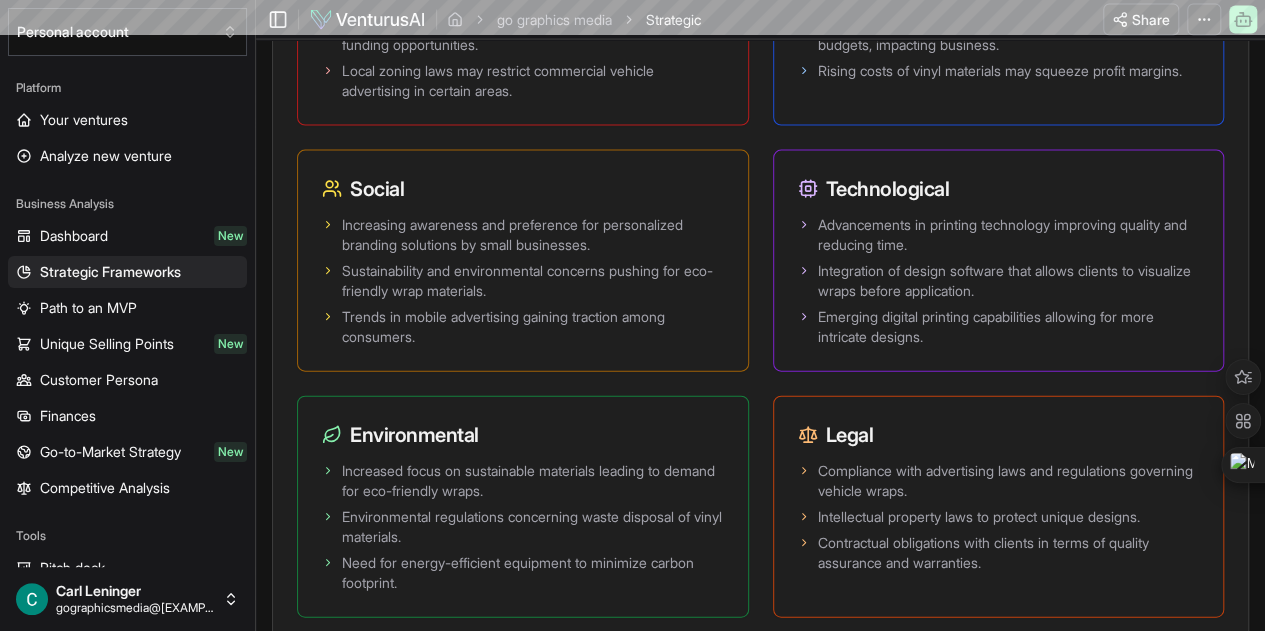scroll, scrollTop: 0, scrollLeft: 0, axis: both 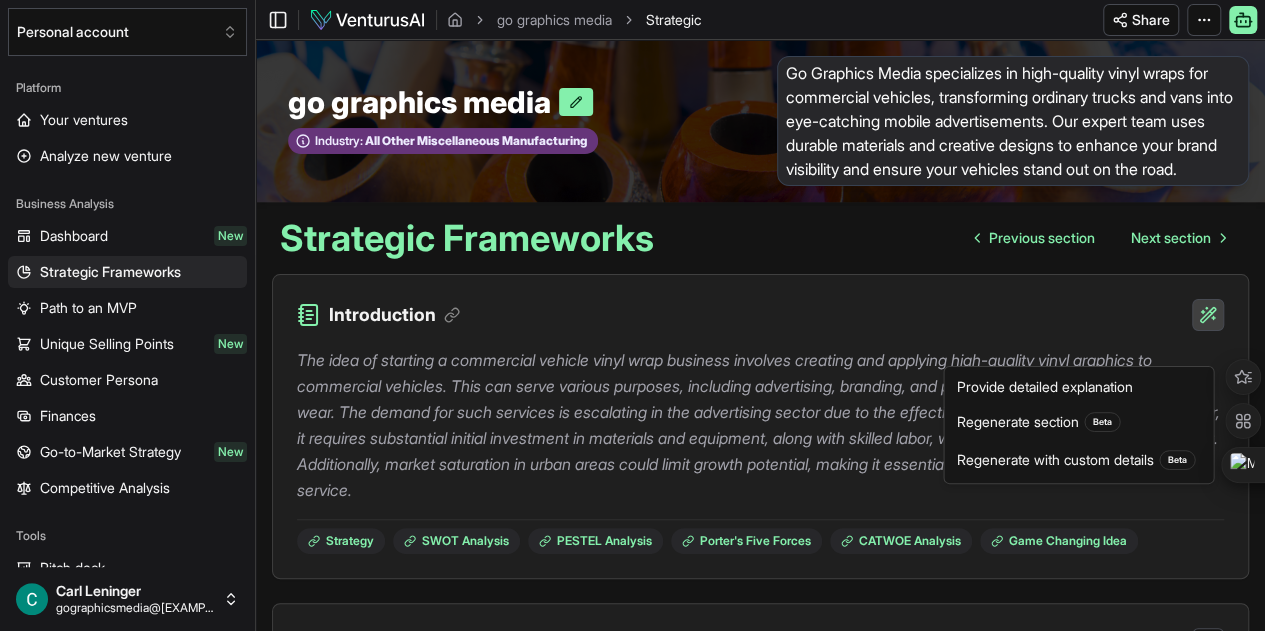 click on "We value your privacy We use cookies to enhance your browsing experience, serve personalized ads or content, and analyze our traffic. By clicking "Accept All", you consent to our use of cookies. Customize    Accept All Customize Consent Preferences   We use cookies to help you navigate efficiently and perform certain functions. You will find detailed information about all cookies under each consent category below. The cookies that are categorized as "Necessary" are stored on your browser as they are essential for enabling the basic functionalities of the site. ...  Show more Necessary Always Active Necessary cookies are required to enable the basic features of this site, such as providing secure log-in or adjusting your consent preferences. These cookies do not store any personally identifiable data. Cookie cookieyes-consent Duration 1 year Description Cookie __cf_bm Duration 1 hour Description This cookie, set by Cloudflare, is used to support Cloudflare Bot Management.  Cookie _cfuvid Duration session lidc" at bounding box center [632, 315] 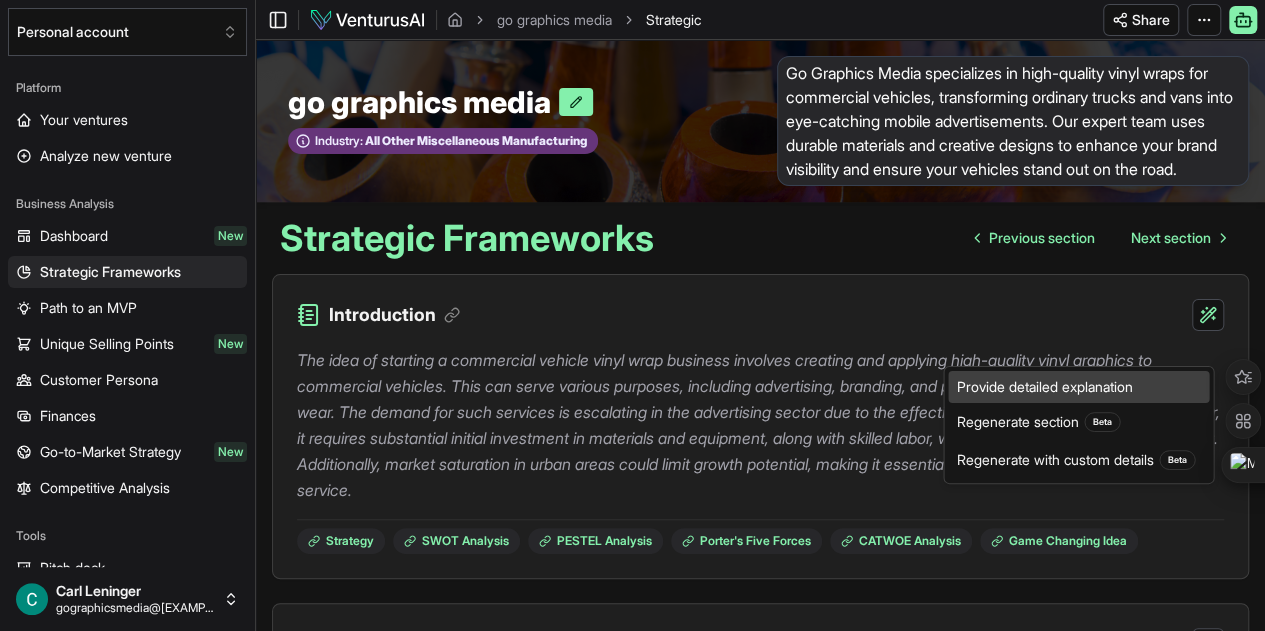 click on "Provide detailed explanation" at bounding box center [1078, 387] 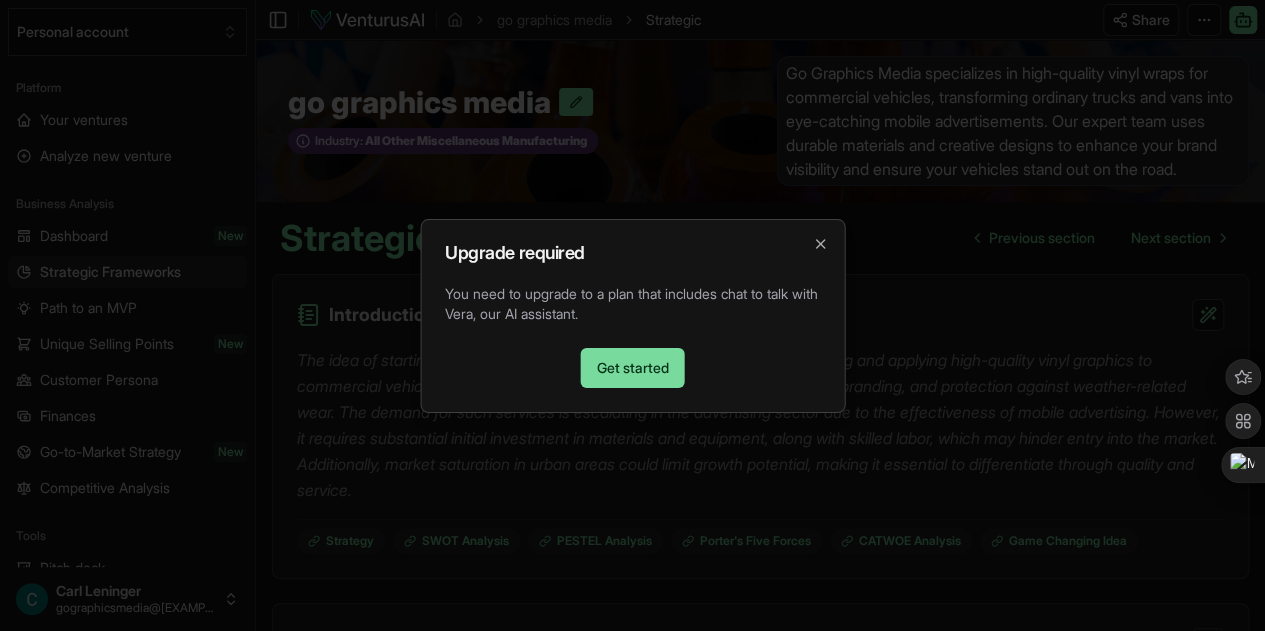 click on "Get started" at bounding box center [633, 368] 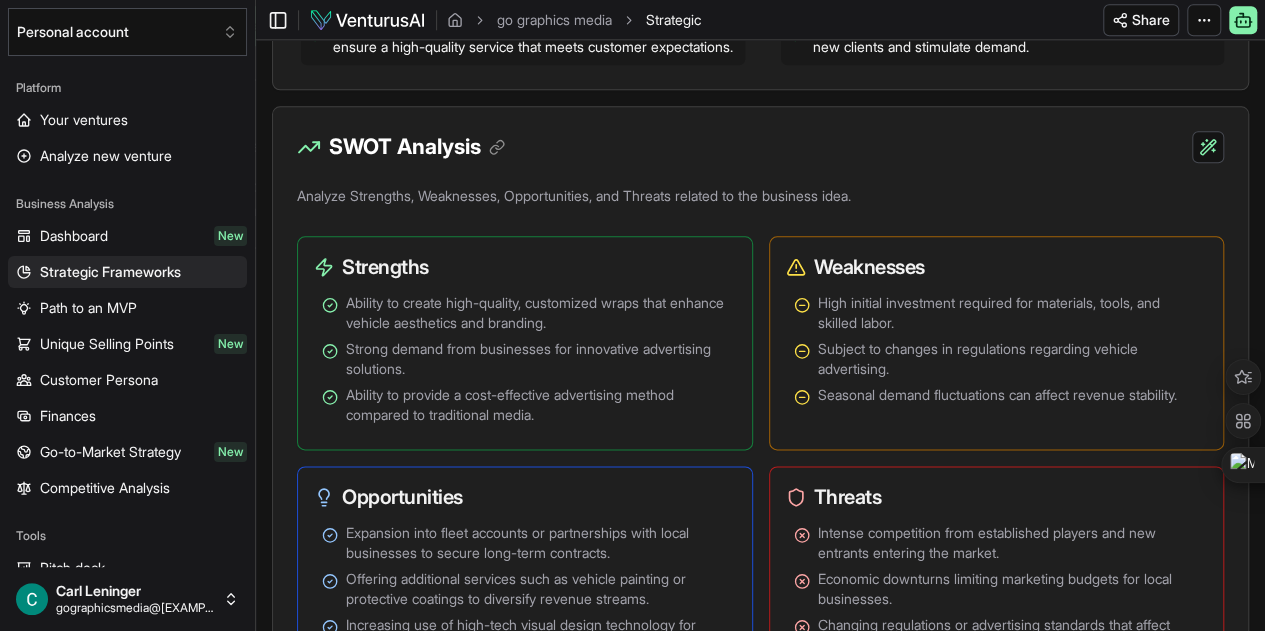 scroll, scrollTop: 1160, scrollLeft: 0, axis: vertical 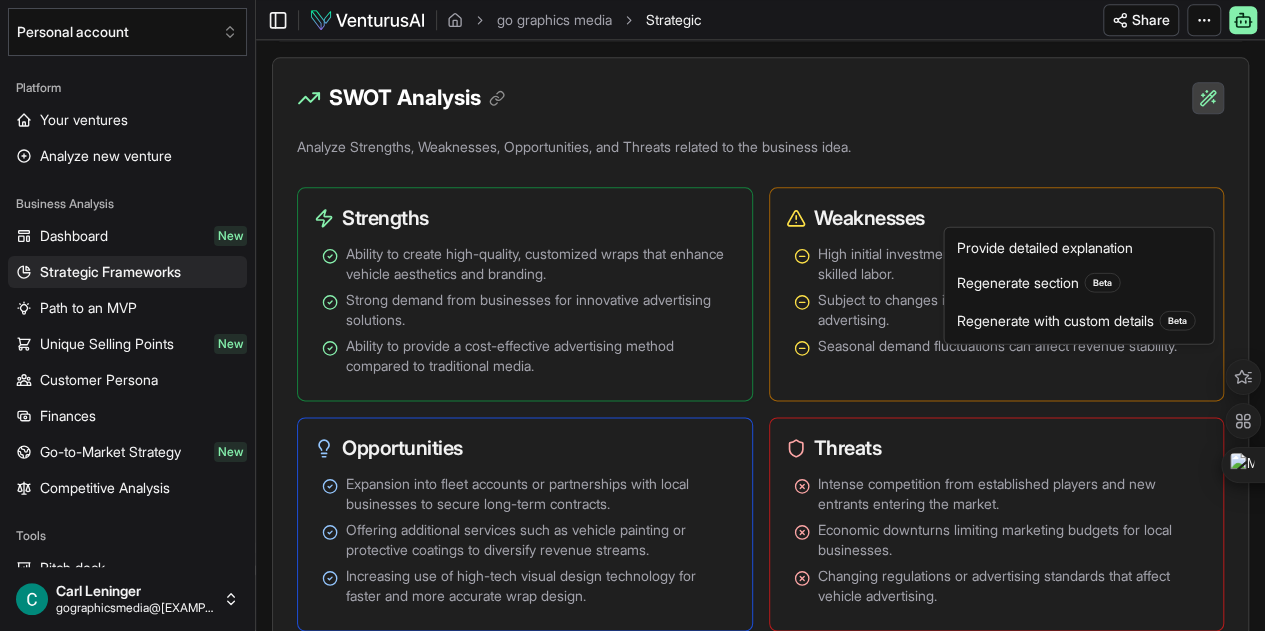 click on "We value your privacy We use cookies to enhance your browsing experience, serve personalized ads or content, and analyze our traffic. By clicking "Accept All", you consent to our use of cookies. Customize    Accept All Customize Consent Preferences   We use cookies to help you navigate efficiently and perform certain functions. You will find detailed information about all cookies under each consent category below. The cookies that are categorized as "Necessary" are stored on your browser as they are essential for enabling the basic functionalities of the site. ...  Show more Necessary Always Active Necessary cookies are required to enable the basic features of this site, such as providing secure log-in or adjusting your consent preferences. These cookies do not store any personally identifiable data. Cookie cookieyes-consent Duration 1 year Description Cookie __cf_bm Duration 1 hour Description This cookie, set by Cloudflare, is used to support Cloudflare Bot Management.  Cookie _cfuvid Duration session lidc" at bounding box center (632, -845) 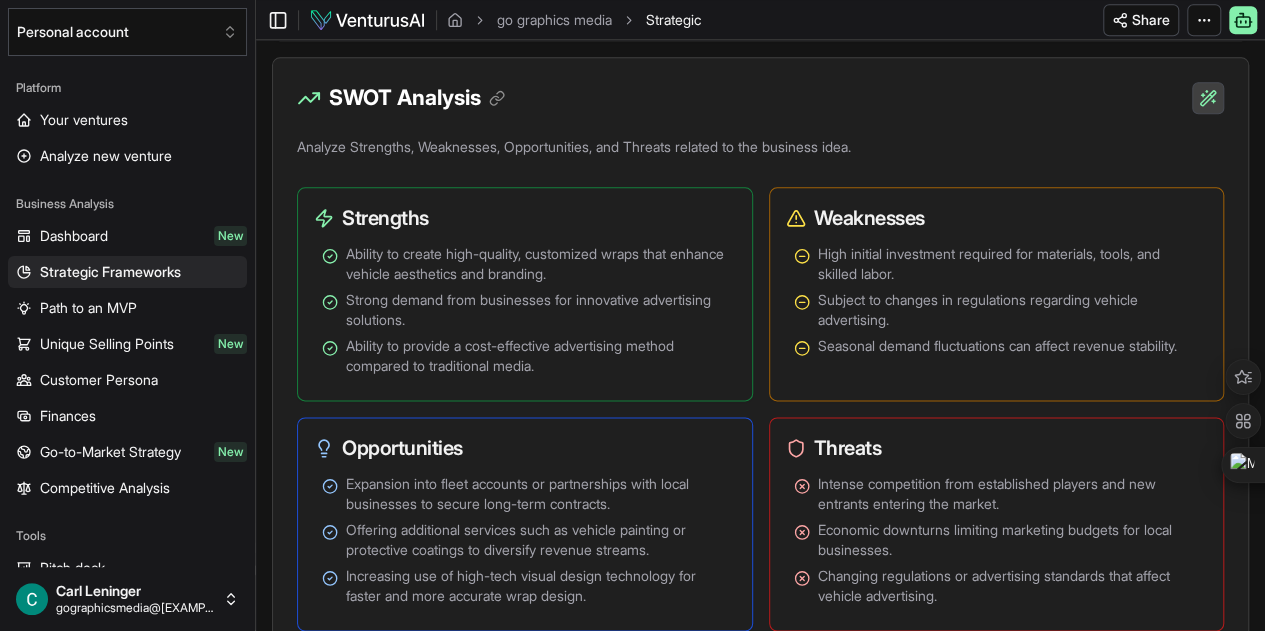 click on "We value your privacy We use cookies to enhance your browsing experience, serve personalized ads or content, and analyze our traffic. By clicking "Accept All", you consent to our use of cookies. Customize    Accept All Customize Consent Preferences   We use cookies to help you navigate efficiently and perform certain functions. You will find detailed information about all cookies under each consent category below. The cookies that are categorized as "Necessary" are stored on your browser as they are essential for enabling the basic functionalities of the site. ...  Show more Necessary Always Active Necessary cookies are required to enable the basic features of this site, such as providing secure log-in or adjusting your consent preferences. These cookies do not store any personally identifiable data. Cookie cookieyes-consent Duration 1 year Description Cookie __cf_bm Duration 1 hour Description This cookie, set by Cloudflare, is used to support Cloudflare Bot Management.  Cookie _cfuvid Duration session lidc" at bounding box center [632, -845] 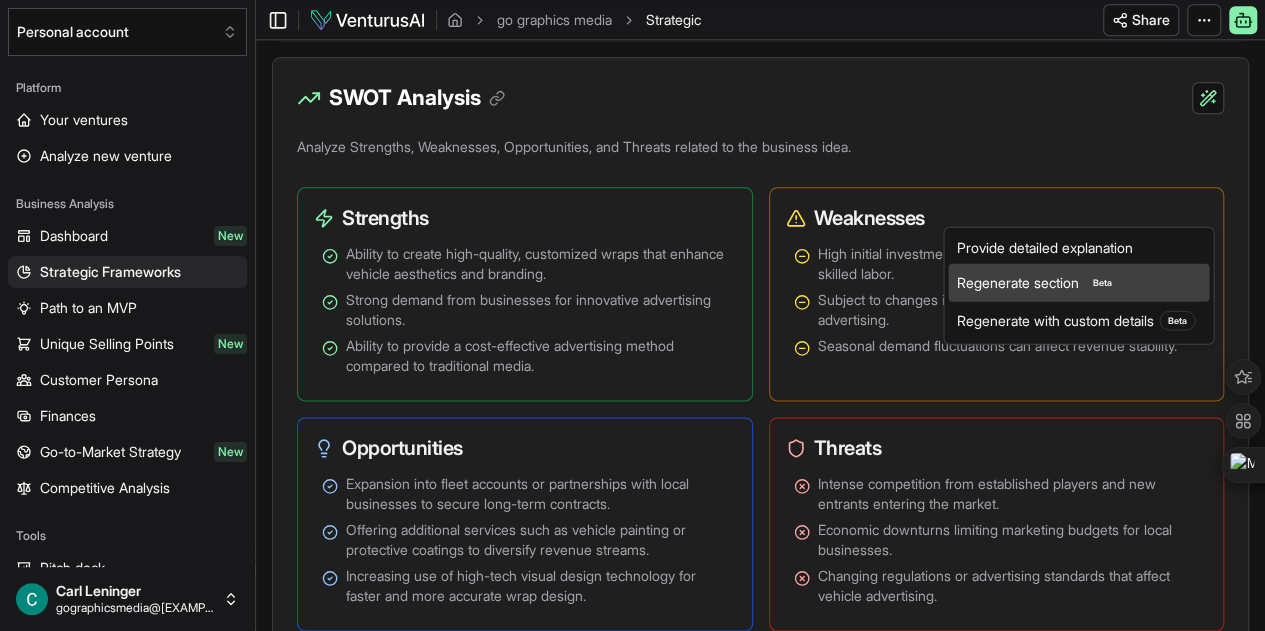 click on "Regenerate section   Beta" at bounding box center [1078, 283] 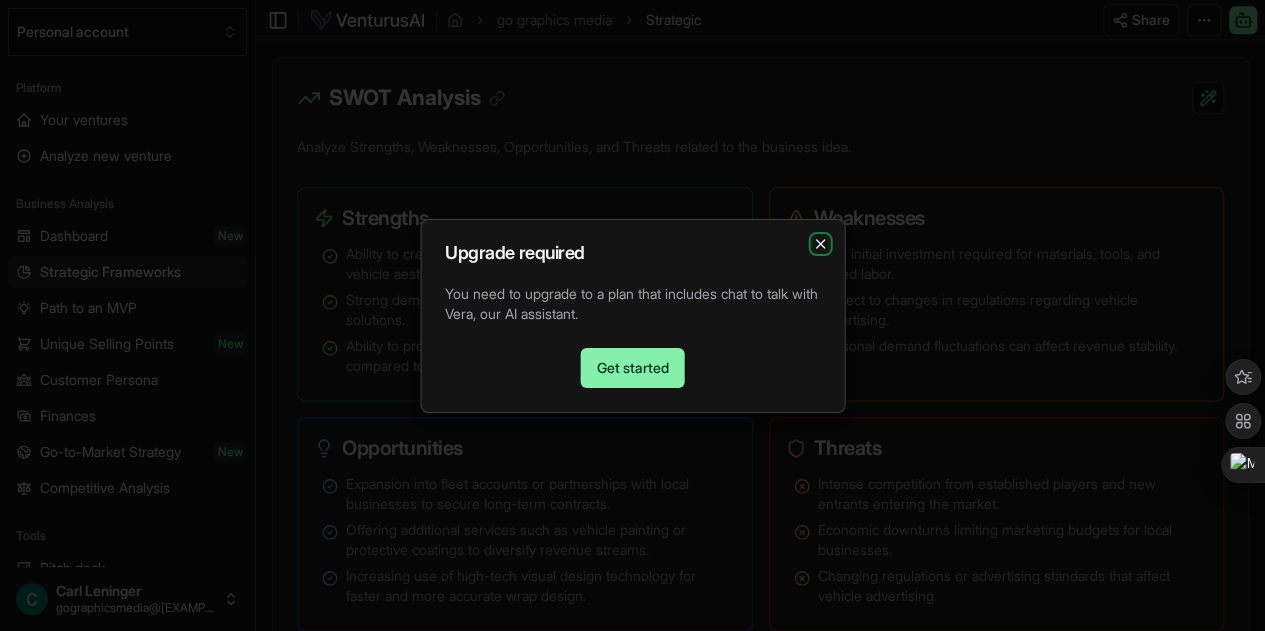 click 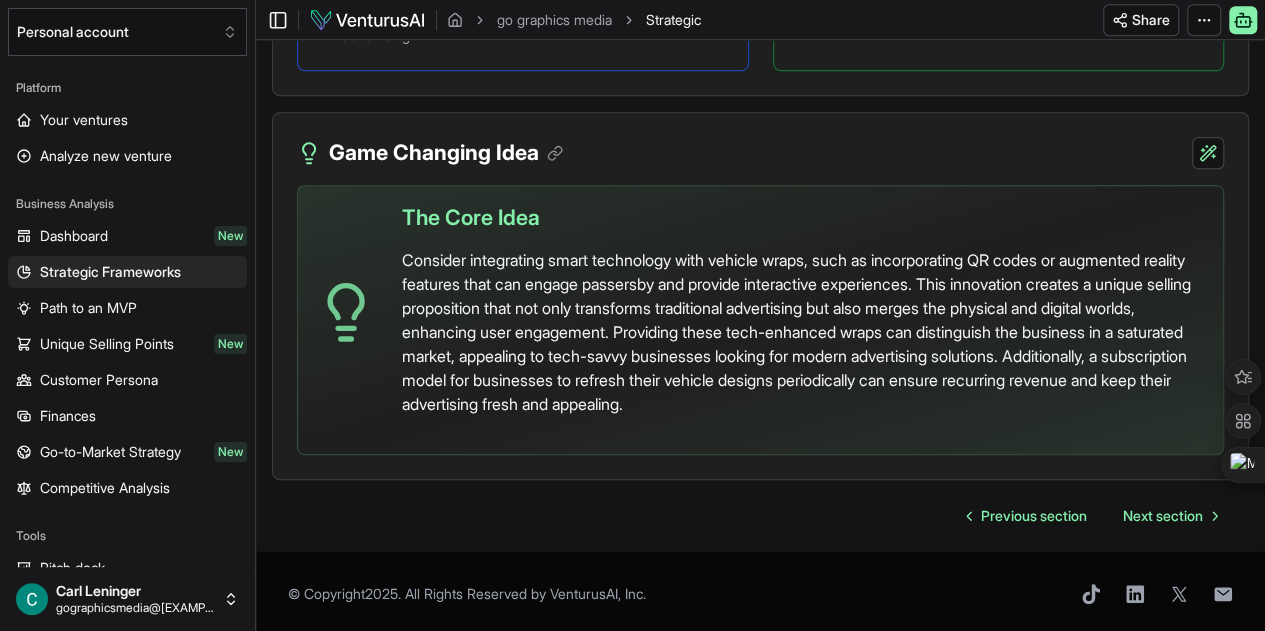 scroll, scrollTop: 4617, scrollLeft: 0, axis: vertical 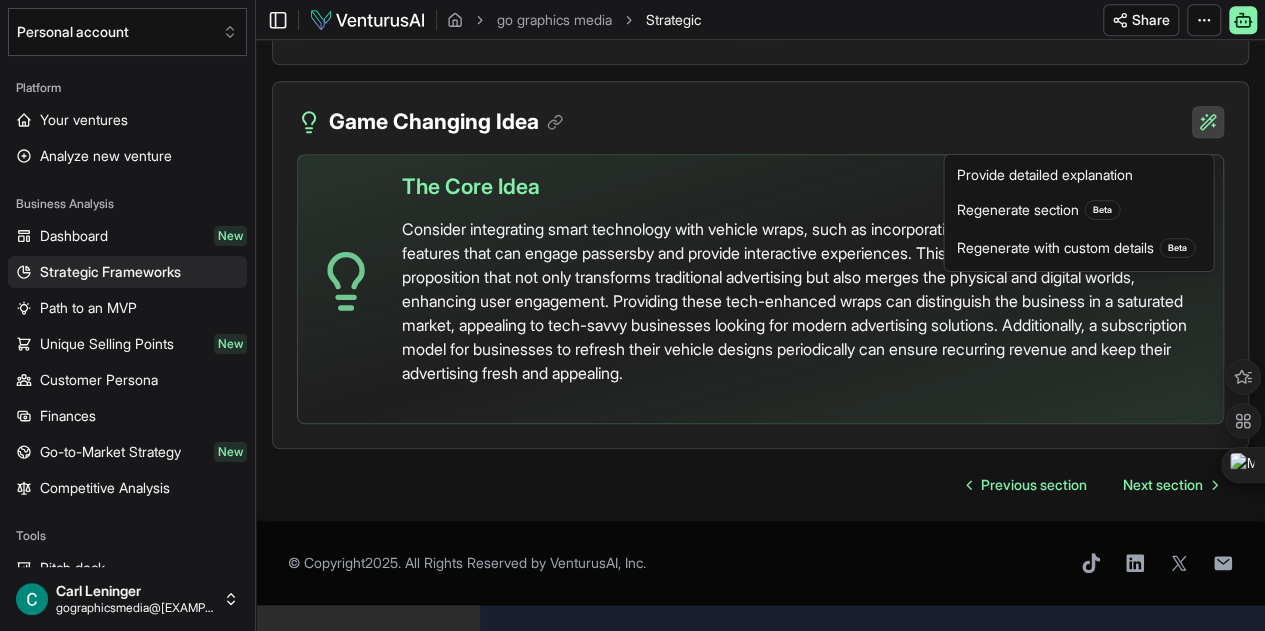 click on "We value your privacy We use cookies to enhance your browsing experience, serve personalized ads or content, and analyze our traffic. By clicking "Accept All", you consent to our use of cookies. Customize    Accept All Customize Consent Preferences   We use cookies to help you navigate efficiently and perform certain functions. You will find detailed information about all cookies under each consent category below. The cookies that are categorized as "Necessary" are stored on your browser as they are essential for enabling the basic functionalities of the site. ...  Show more Necessary Always Active Necessary cookies are required to enable the basic features of this site, such as providing secure log-in or adjusting your consent preferences. These cookies do not store any personally identifiable data. Cookie cookieyes-consent Duration 1 year Description Cookie __cf_bm Duration 1 hour Description This cookie, set by Cloudflare, is used to support Cloudflare Bot Management.  Cookie _cfuvid Duration session lidc" at bounding box center (632, -4302) 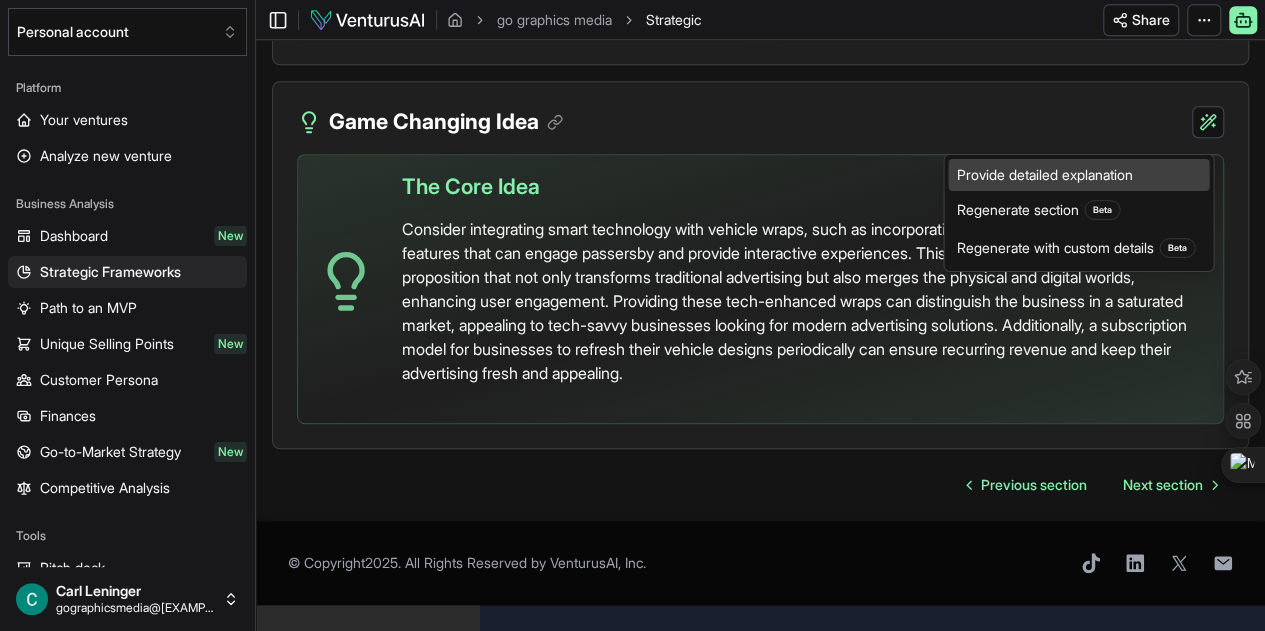 click on "Provide detailed explanation" at bounding box center [1078, 175] 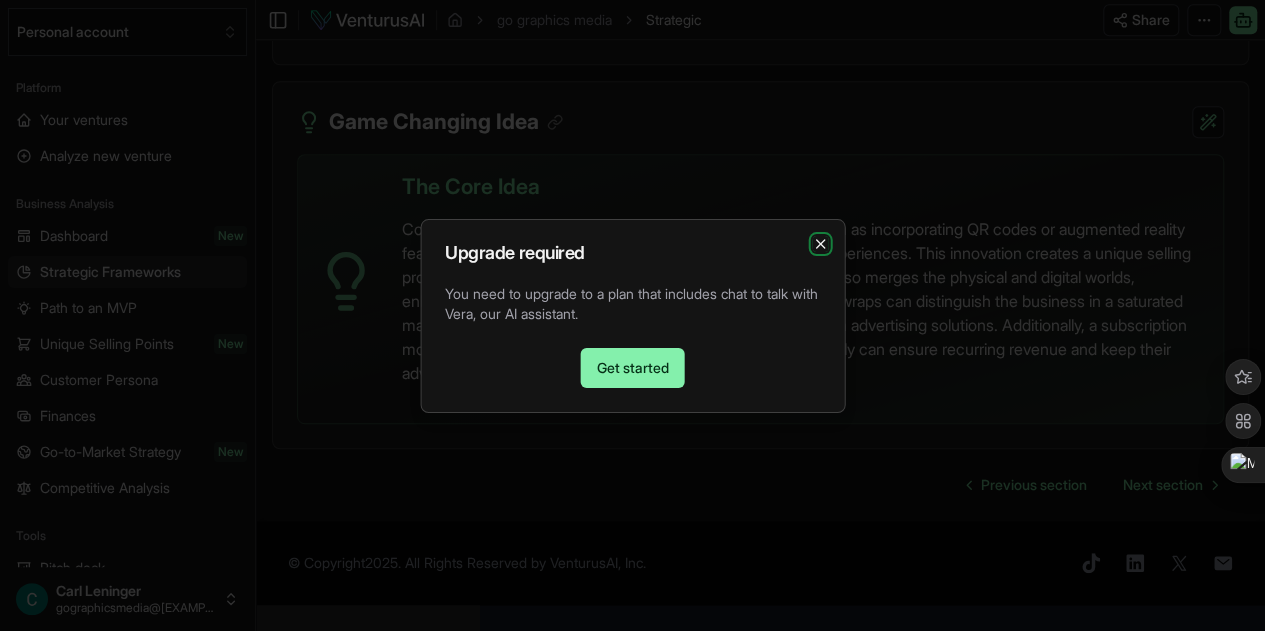 click 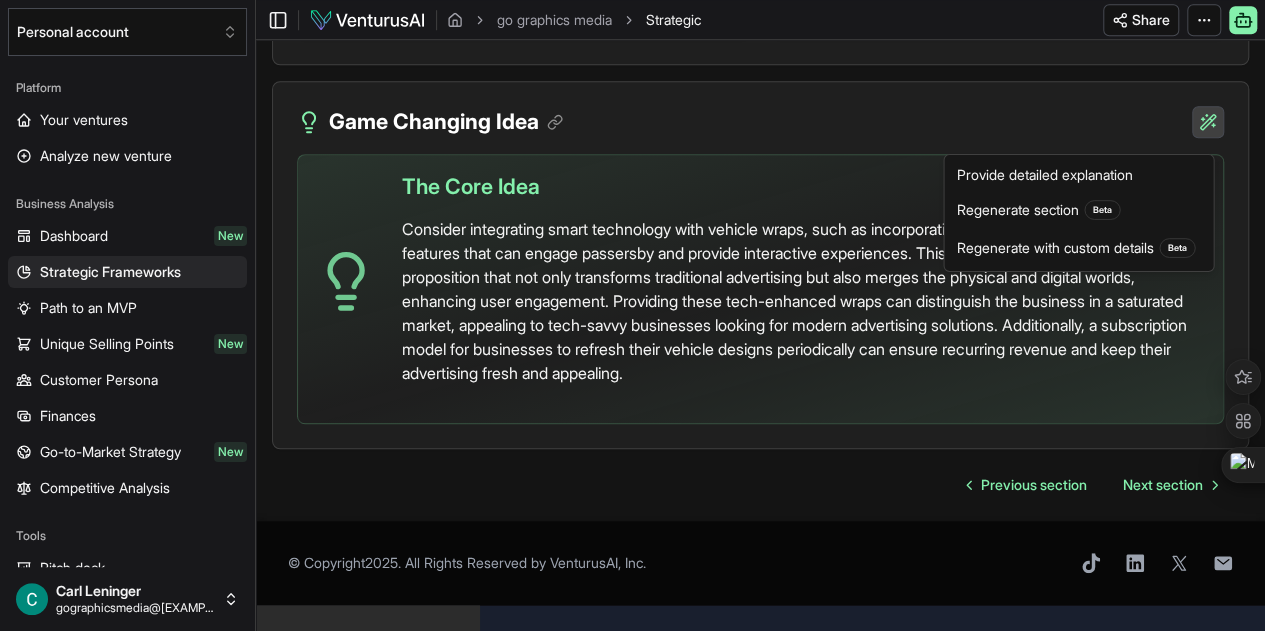 click on "We value your privacy We use cookies to enhance your browsing experience, serve personalized ads or content, and analyze our traffic. By clicking "Accept All", you consent to our use of cookies. Customize    Accept All Customize Consent Preferences   We use cookies to help you navigate efficiently and perform certain functions. You will find detailed information about all cookies under each consent category below. The cookies that are categorized as "Necessary" are stored on your browser as they are essential for enabling the basic functionalities of the site. ...  Show more Necessary Always Active Necessary cookies are required to enable the basic features of this site, such as providing secure log-in or adjusting your consent preferences. These cookies do not store any personally identifiable data. Cookie cookieyes-consent Duration 1 year Description Cookie __cf_bm Duration 1 hour Description This cookie, set by Cloudflare, is used to support Cloudflare Bot Management.  Cookie _cfuvid Duration session lidc" at bounding box center (632, -4302) 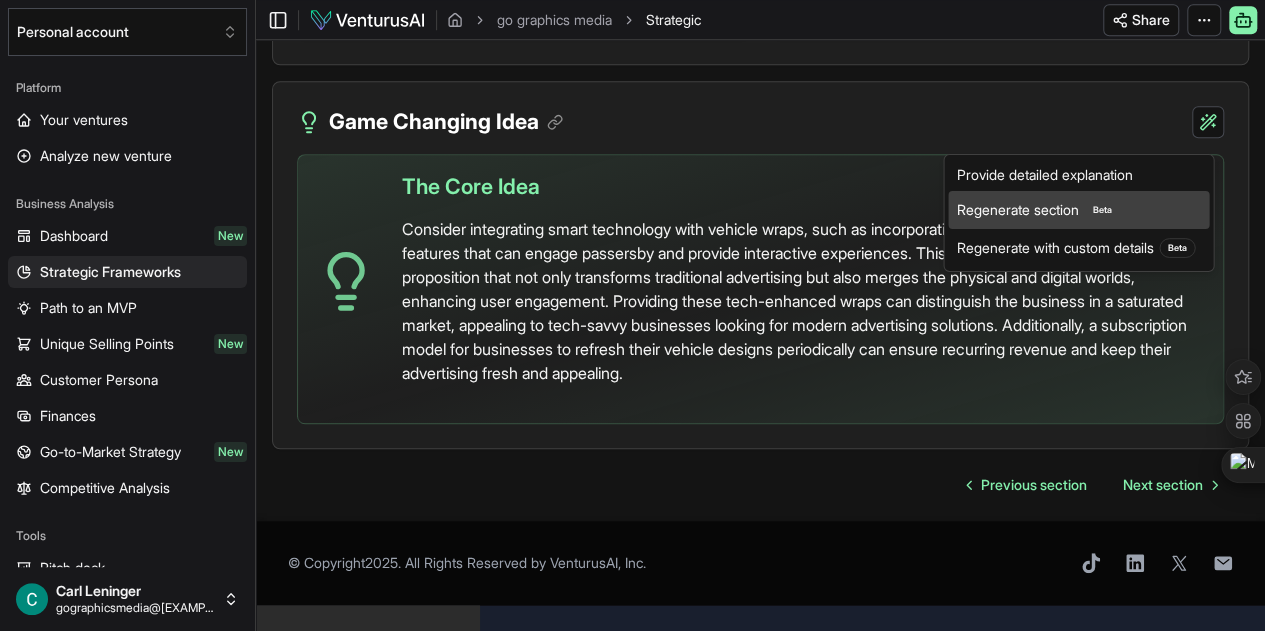 click on "Beta" at bounding box center [1102, 210] 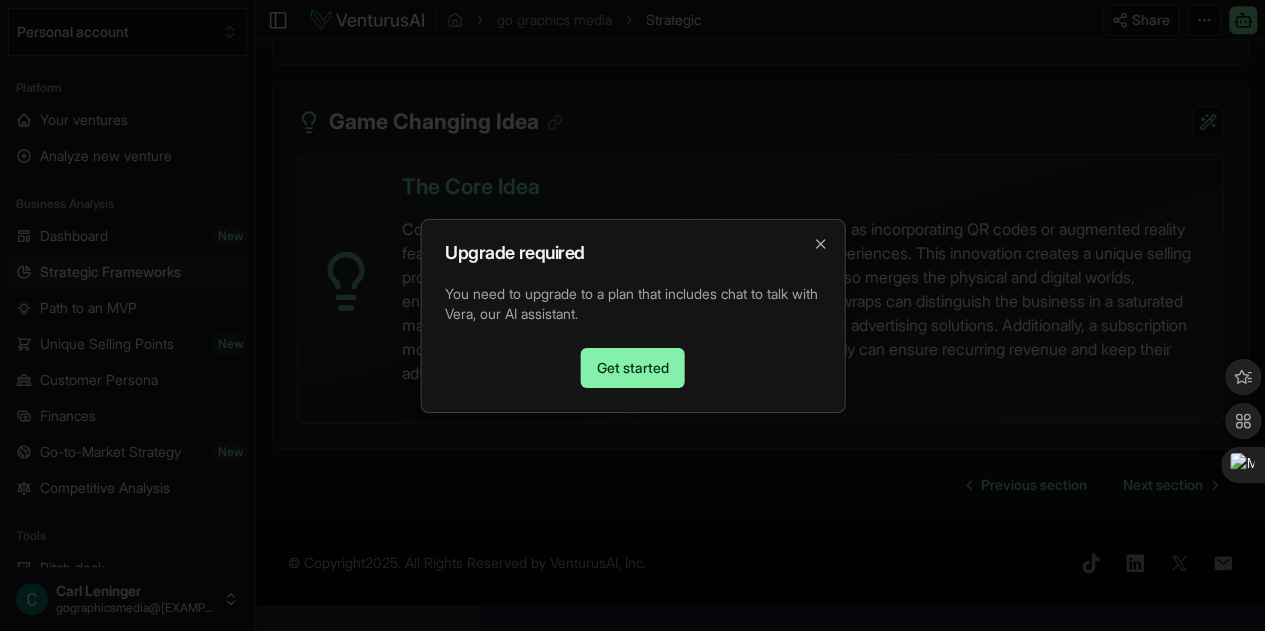 click on "Upgrade required You need to upgrade to a plan that includes chat to talk with Vera, our AI assistant. Get started Close" at bounding box center (632, 316) 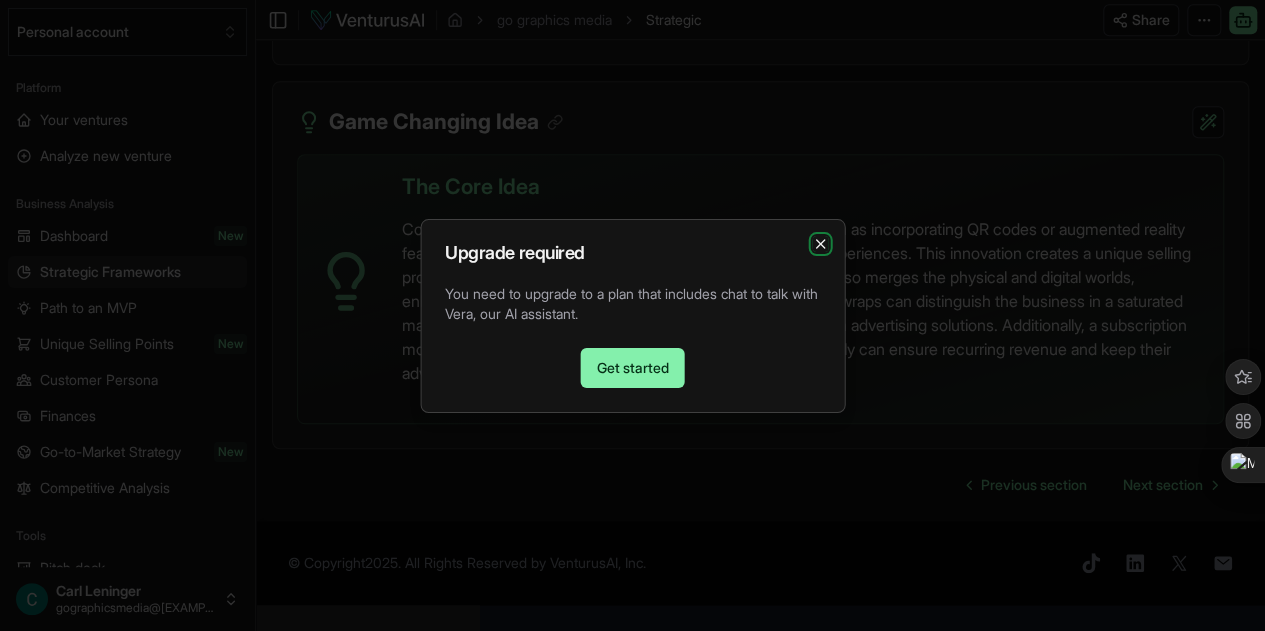 click 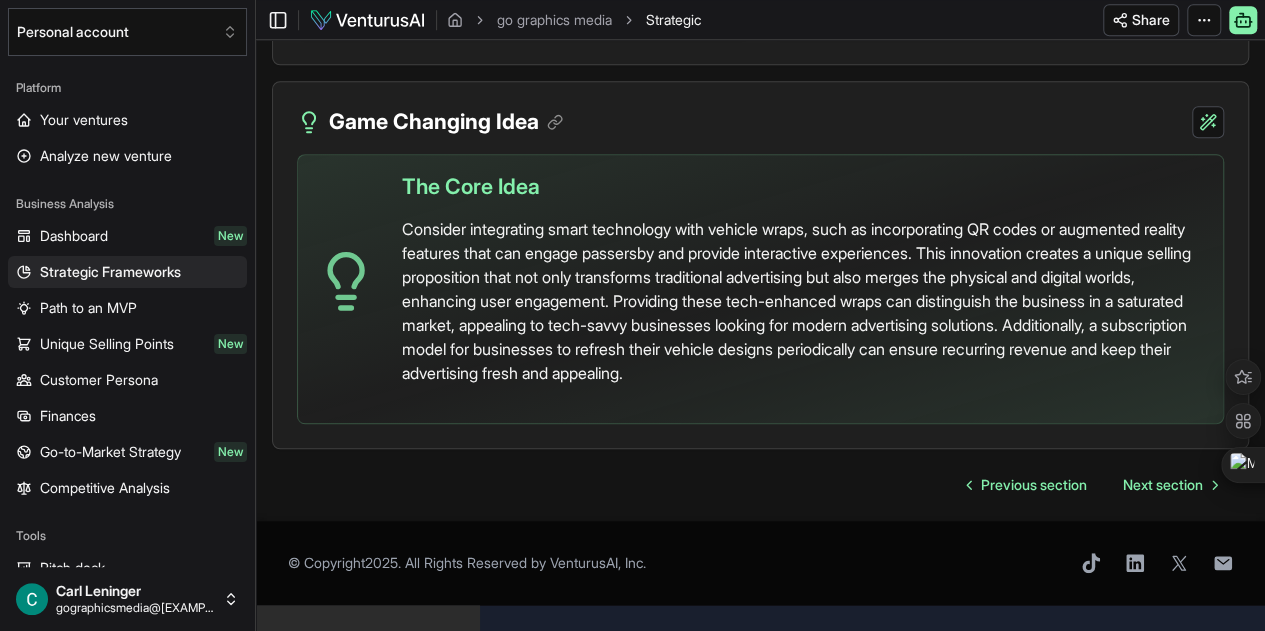 scroll, scrollTop: 398, scrollLeft: 0, axis: vertical 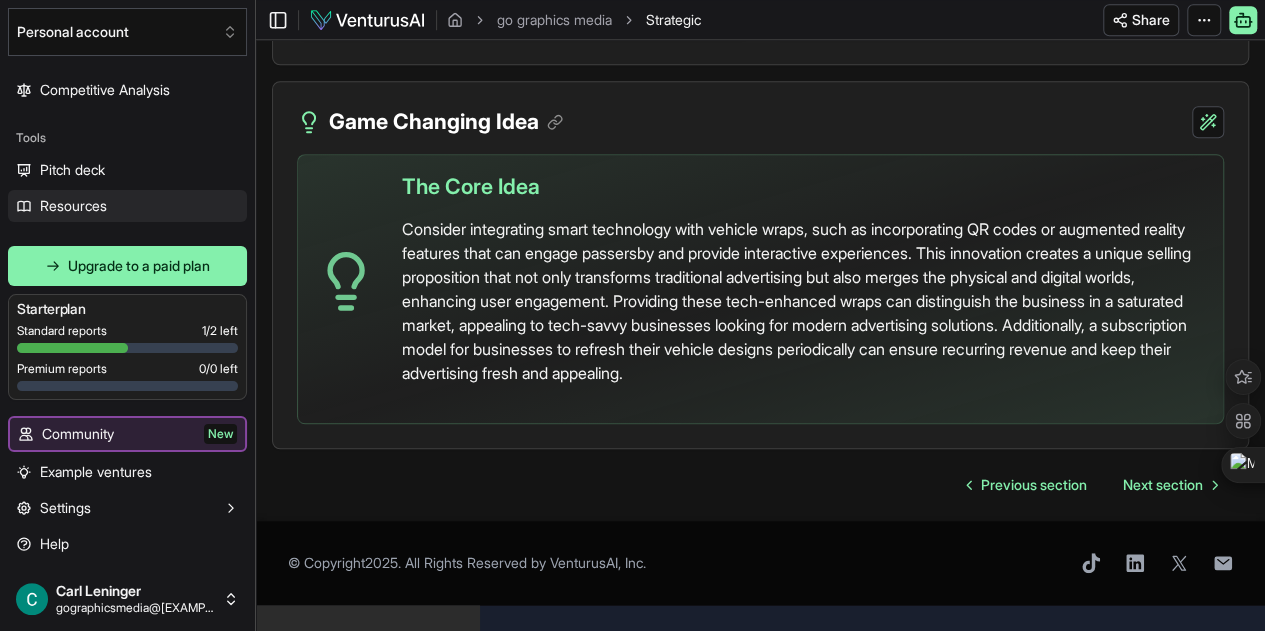 click on "Resources" at bounding box center [73, 206] 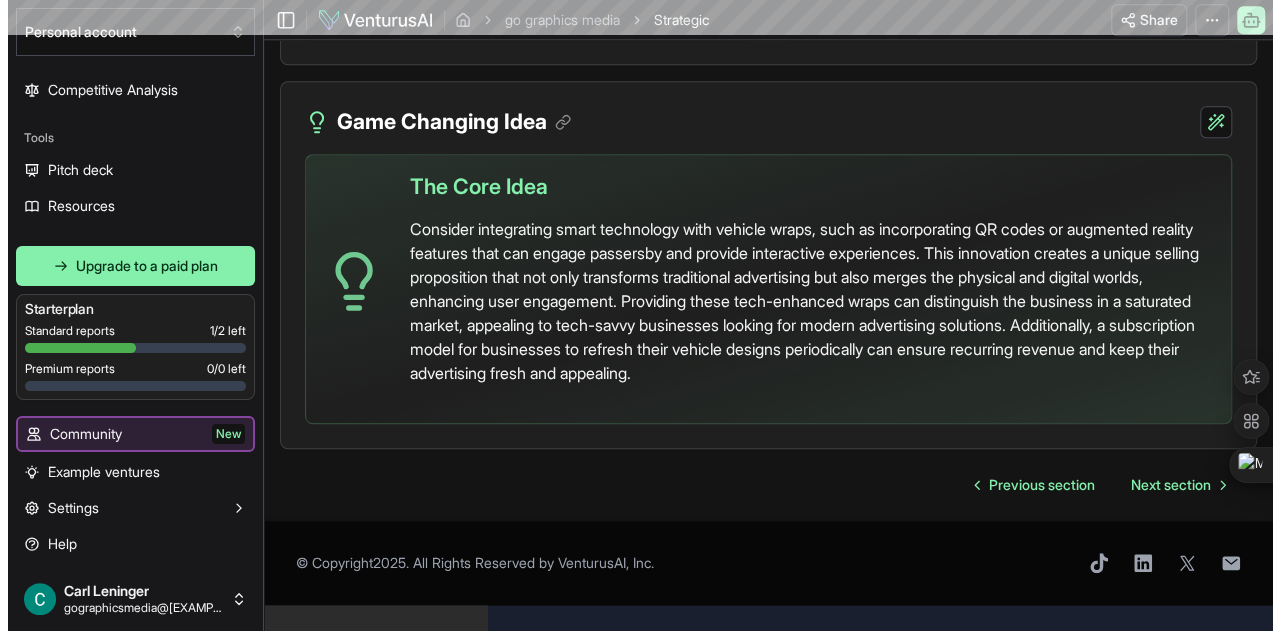 scroll, scrollTop: 0, scrollLeft: 0, axis: both 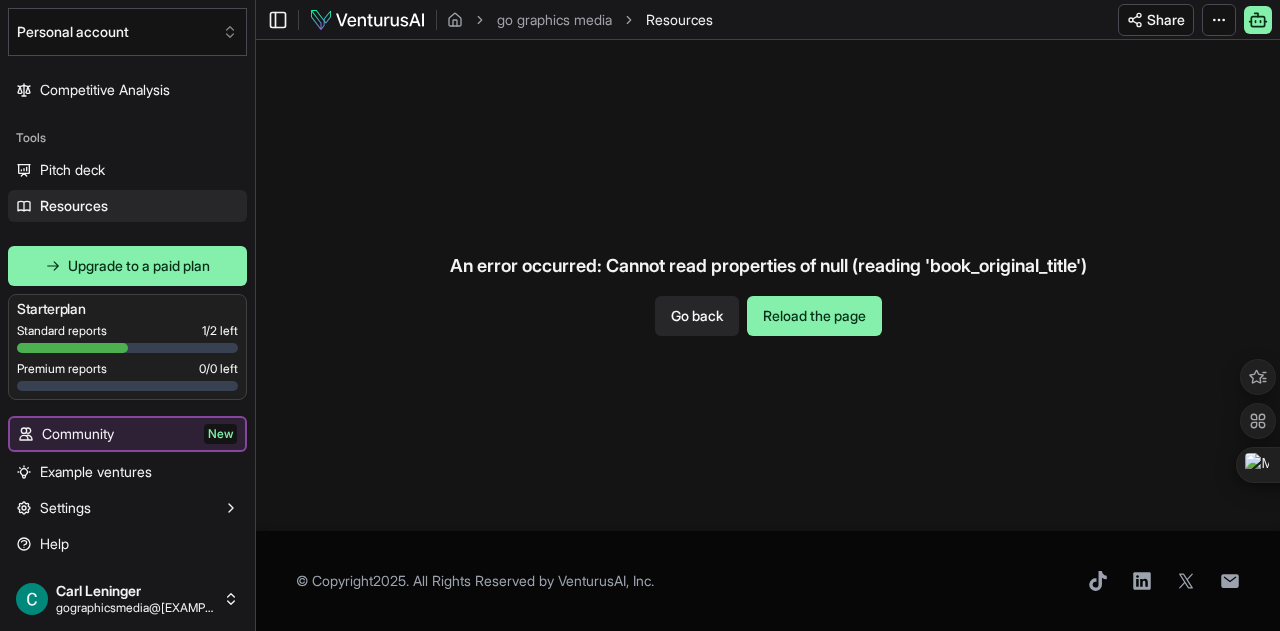 click on "Resources" at bounding box center [74, 206] 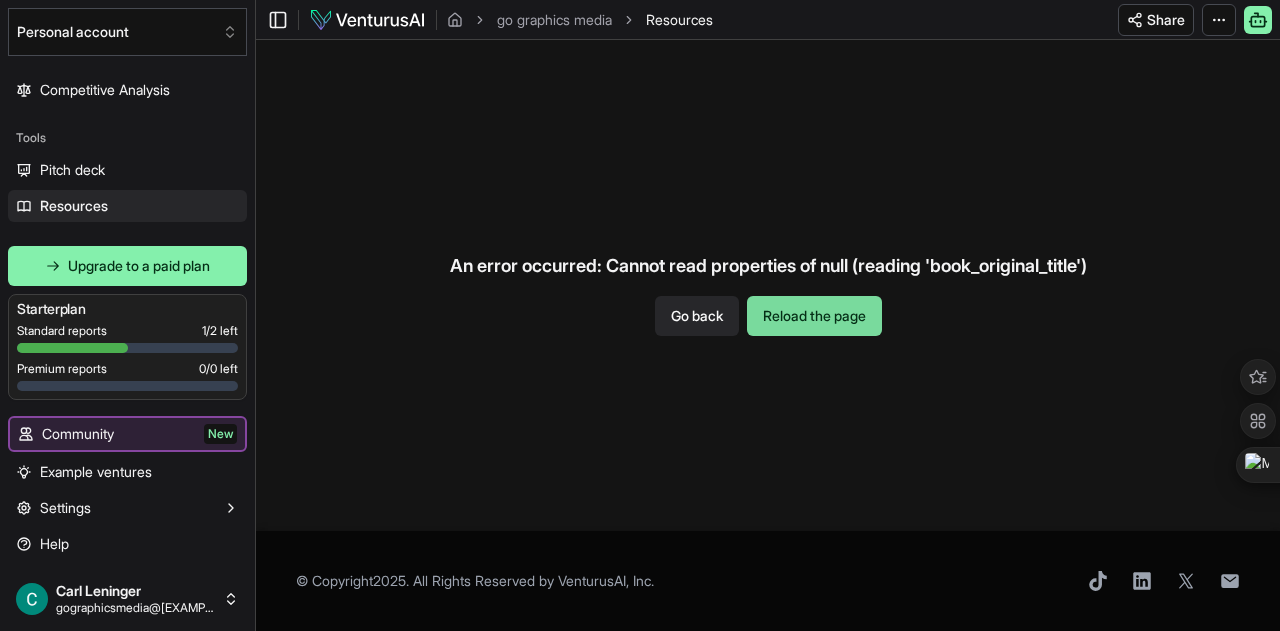 click on "Reload the page" at bounding box center (814, 316) 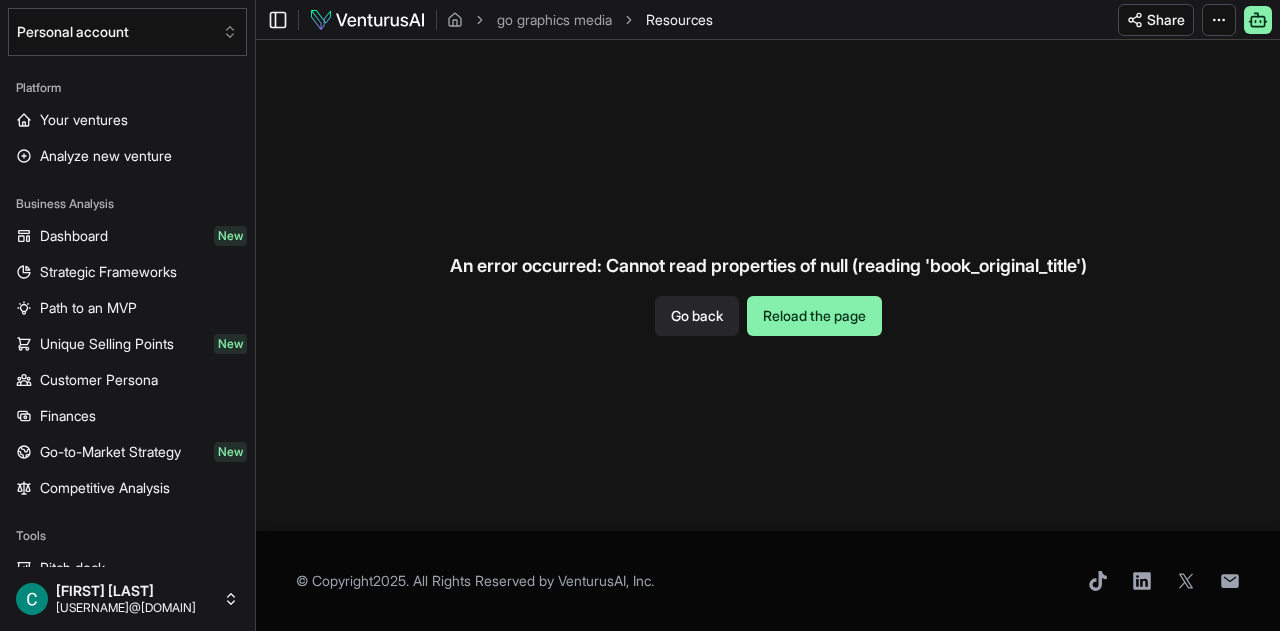 scroll, scrollTop: 0, scrollLeft: 0, axis: both 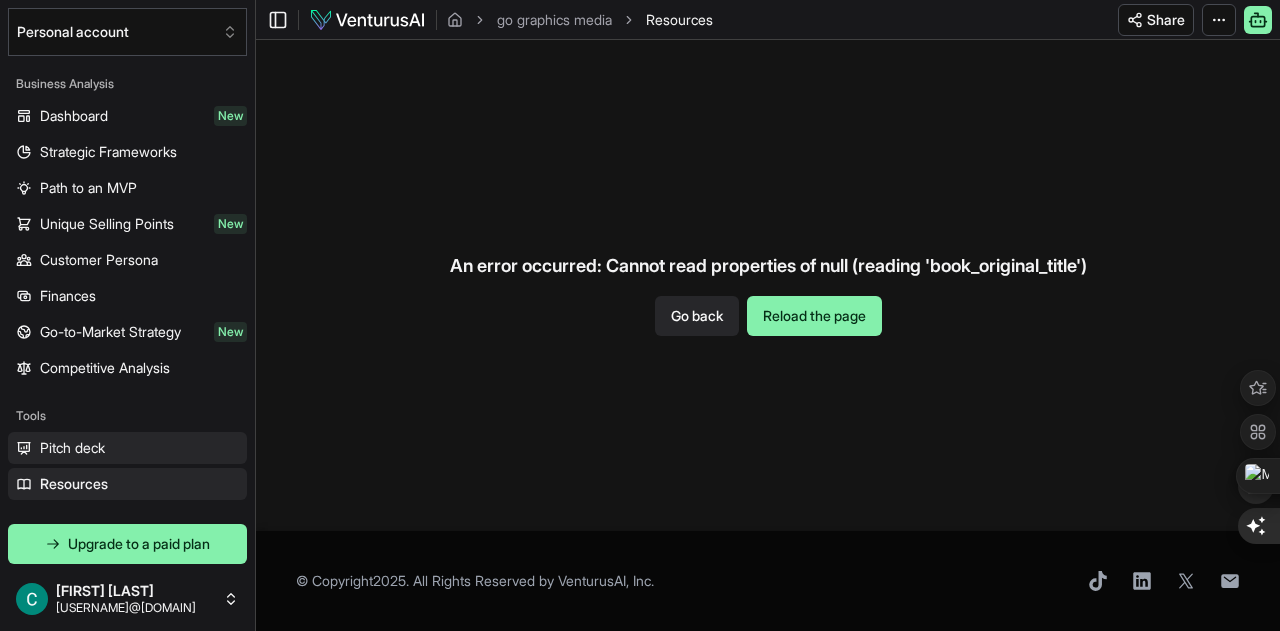 click on "Pitch deck" at bounding box center (72, 448) 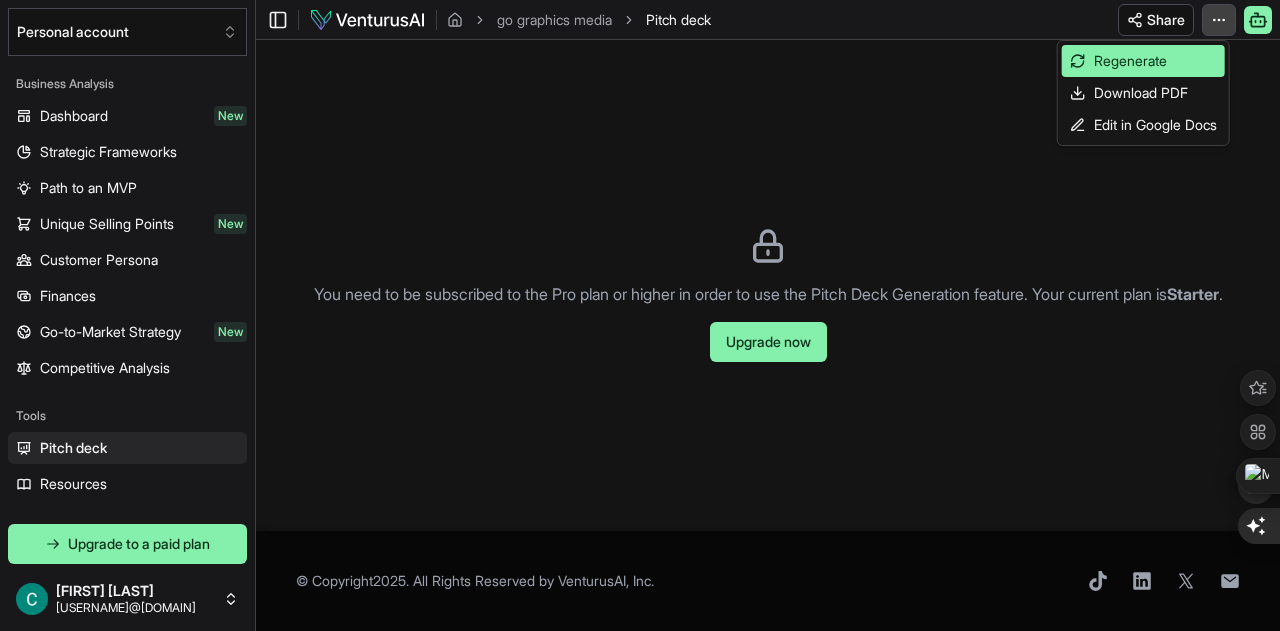 click on "We value your privacy We use cookies to enhance your browsing experience, serve personalized ads or content, and analyze our traffic. By clicking "Accept All", you consent to our use of cookies. Customize    Accept All Customize Consent Preferences   We use cookies to help you navigate efficiently and perform certain functions. You will find detailed information about all cookies under each consent category below. The cookies that are categorized as "Necessary" are stored on your browser as they are essential for enabling the basic functionalities of the site. ...  Show more Necessary Always Active Necessary cookies are required to enable the basic features of this site, such as providing secure log-in or adjusting your consent preferences. These cookies do not store any personally identifiable data. Cookie cookieyes-consent Duration 1 year Description Cookie __cf_bm Duration 1 hour Description This cookie, set by Cloudflare, is used to support Cloudflare Bot Management.  Cookie _cfuvid Duration session lidc" at bounding box center (640, 315) 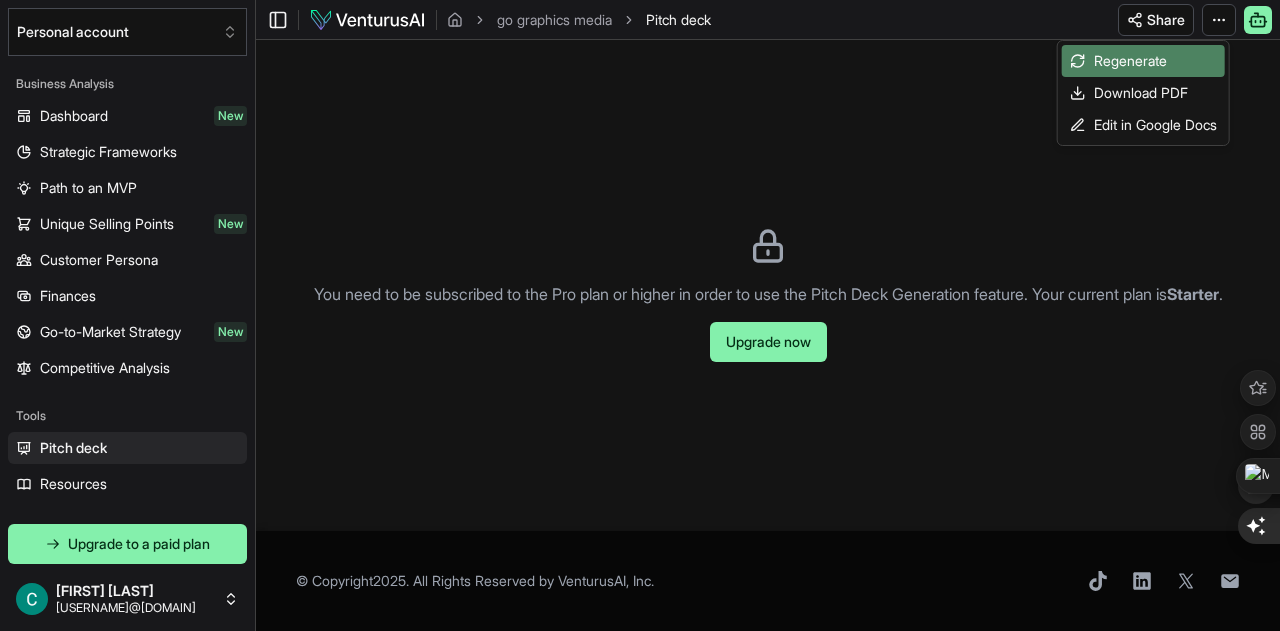 click on "Regenerate" at bounding box center (1143, 61) 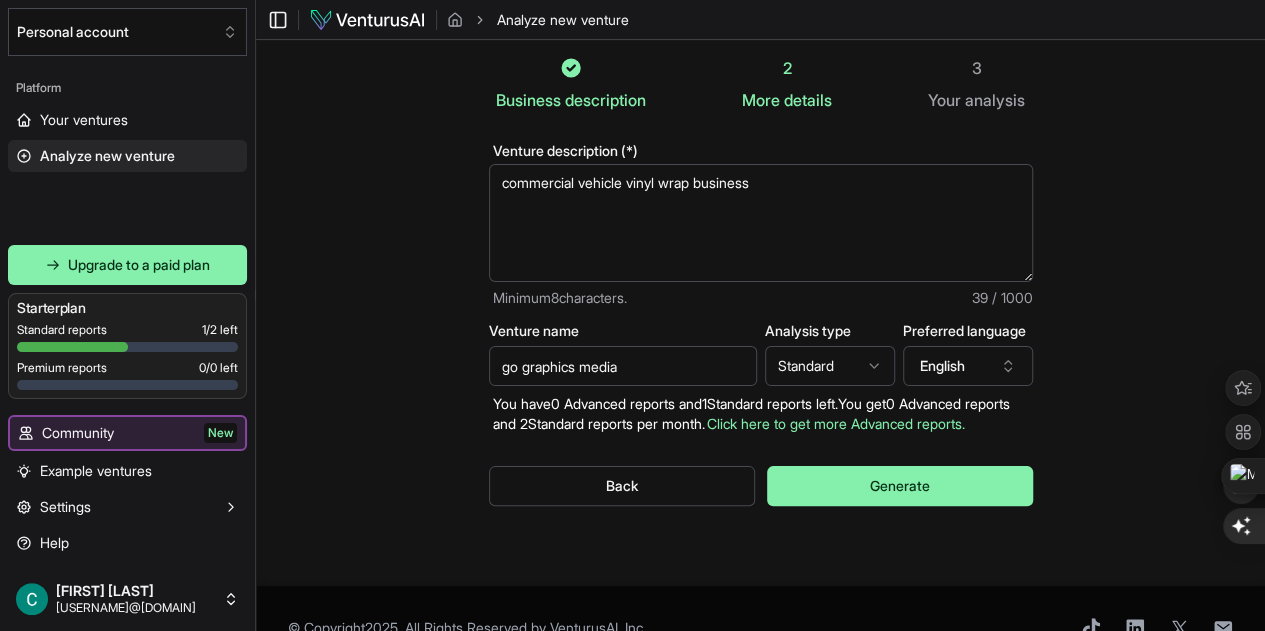 click on "Click here to get more Advanced reports." at bounding box center [836, 423] 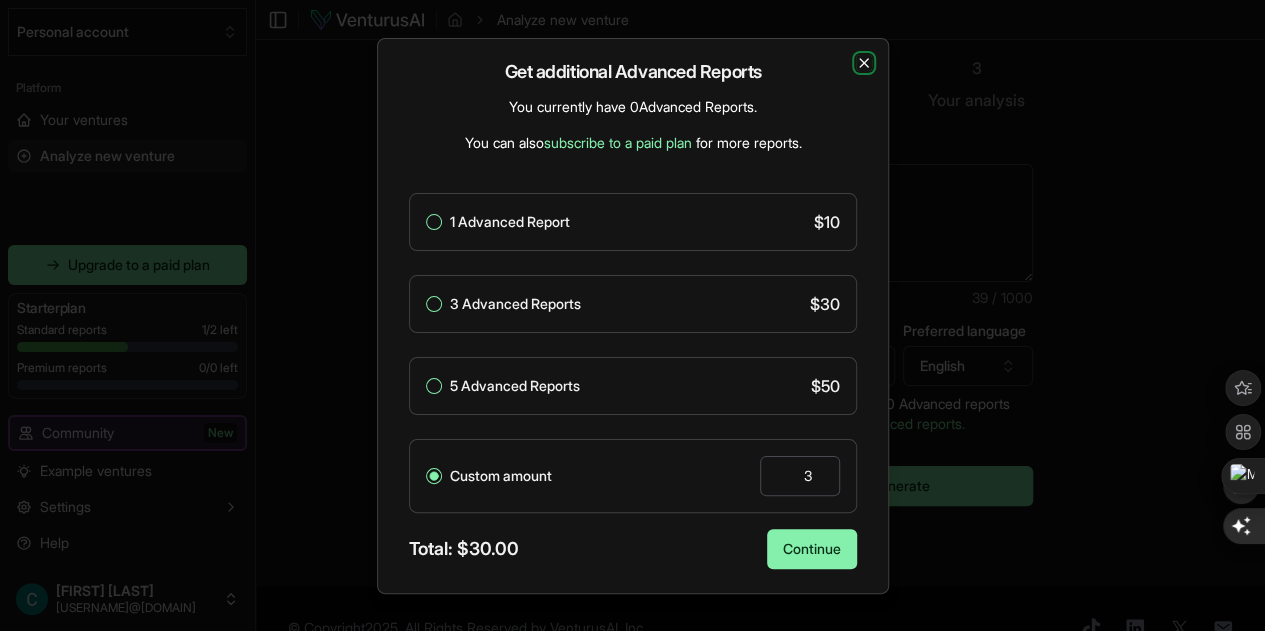 click 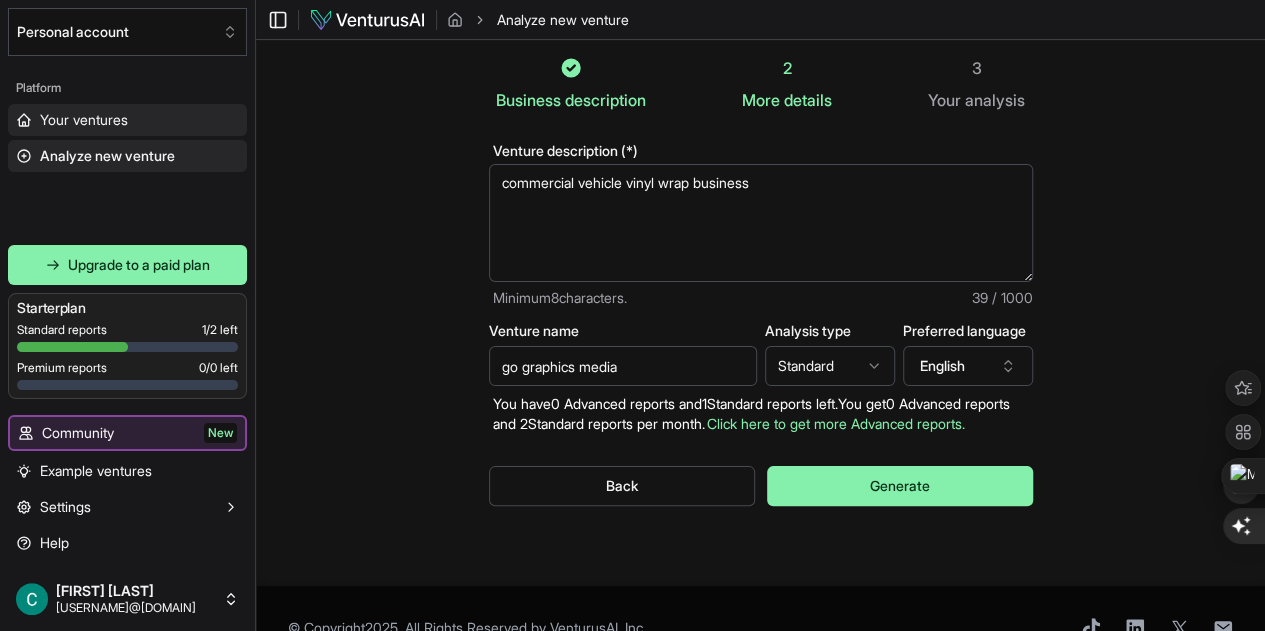 click on "Your ventures" at bounding box center [84, 120] 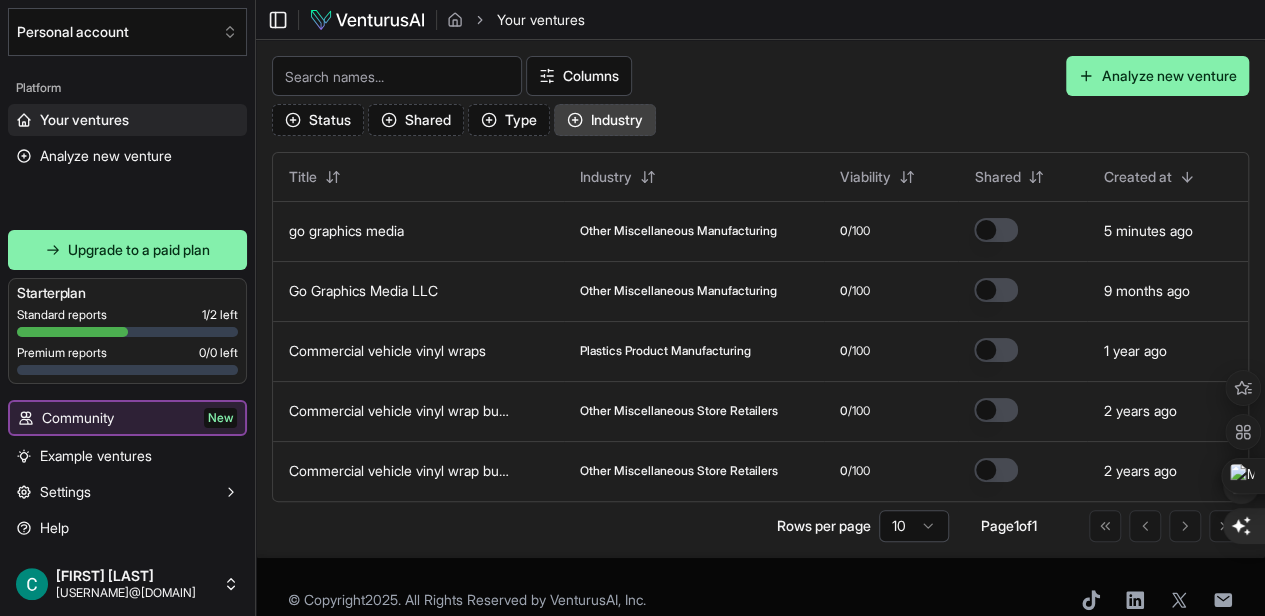 click on "Industry" at bounding box center (605, 120) 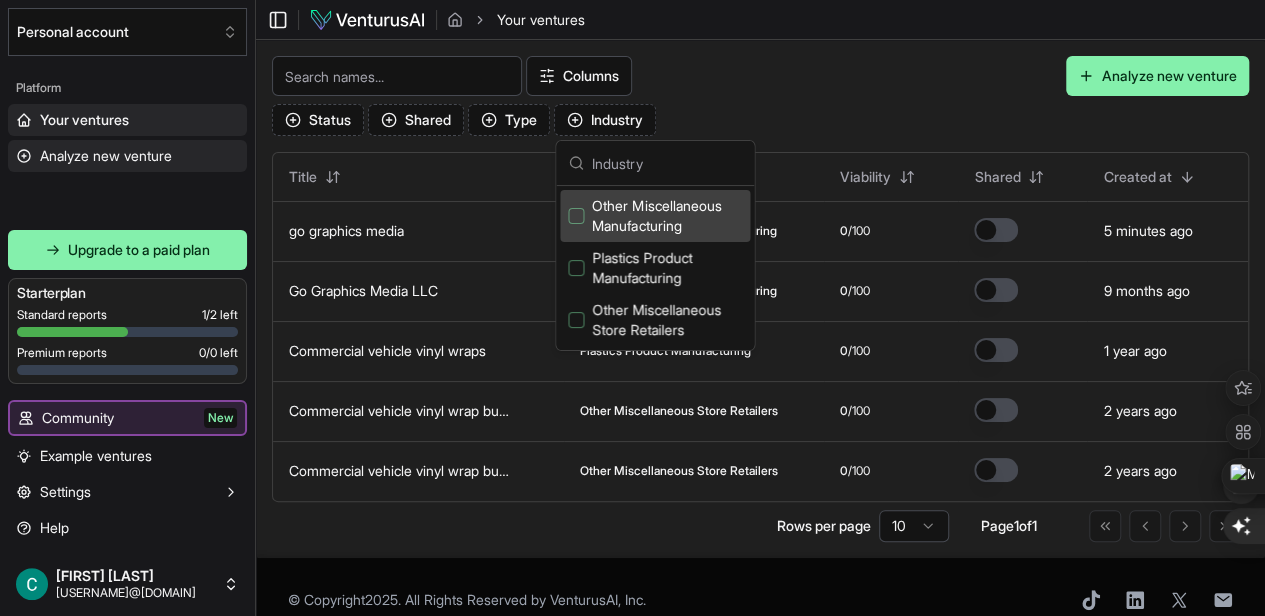click on "Analyze new venture" at bounding box center (127, 156) 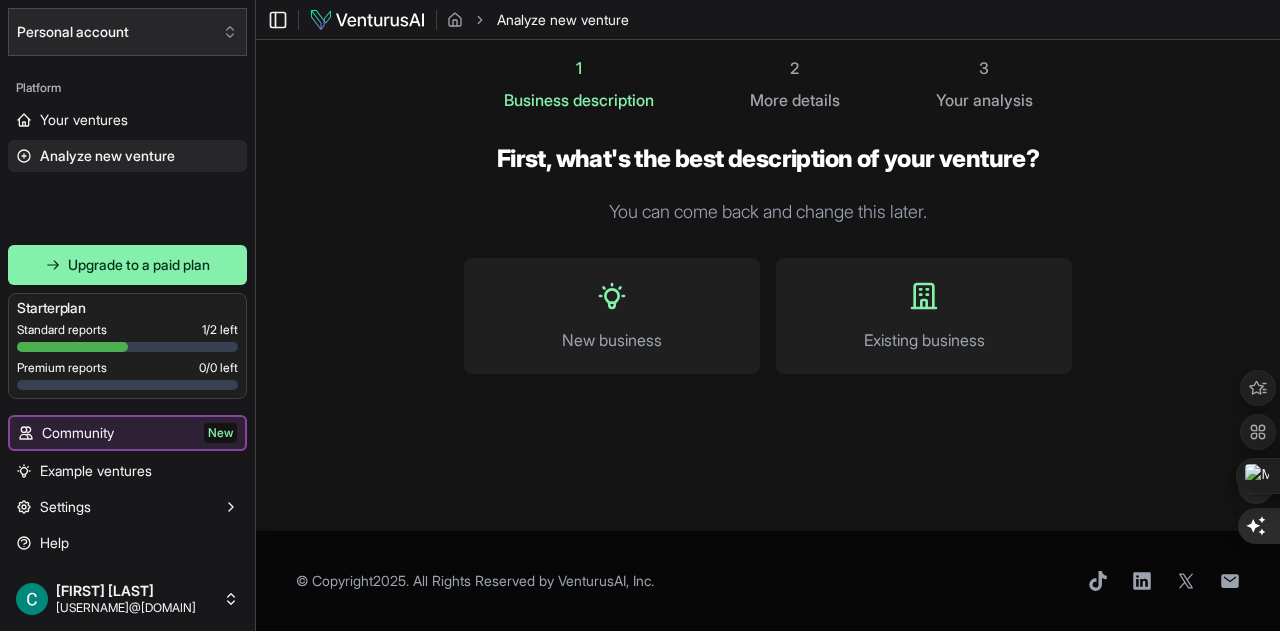 click on "Personal account" at bounding box center [127, 32] 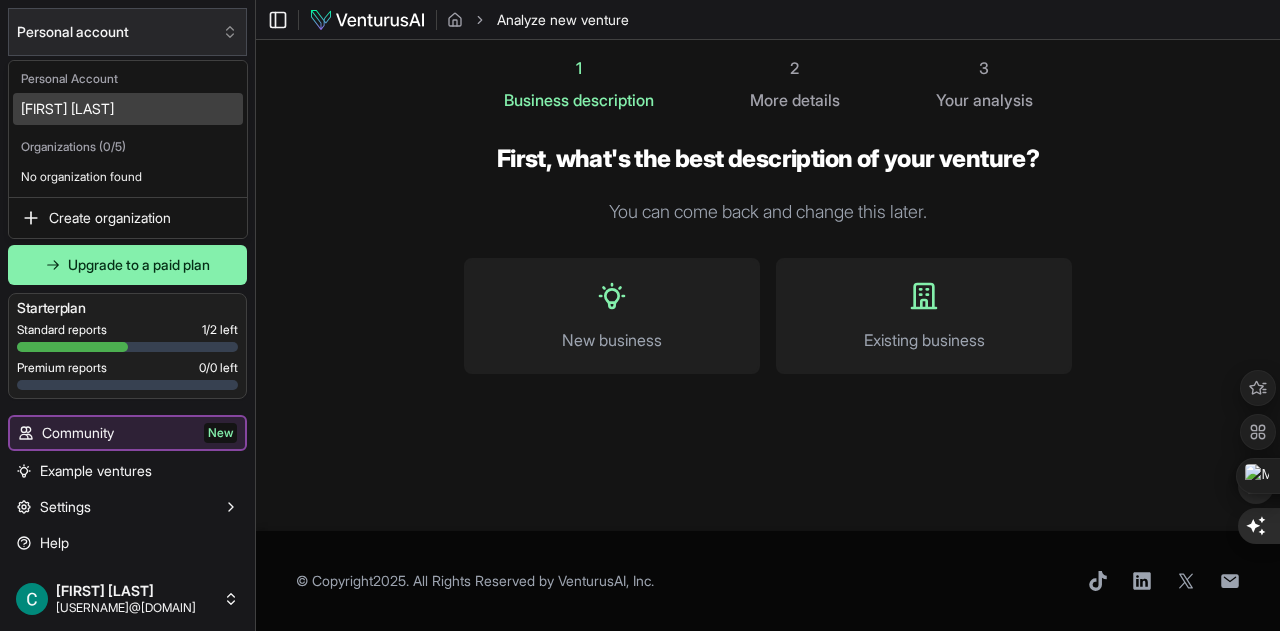 click on "We value your privacy We use cookies to enhance your browsing experience, serve personalized ads or content, and analyze our traffic. By clicking "Accept All", you consent to our use of cookies. Customize    Accept All Customize Consent Preferences   We use cookies to help you navigate efficiently and perform certain functions. You will find detailed information about all cookies under each consent category below. The cookies that are categorized as "Necessary" are stored on your browser as they are essential for enabling the basic functionalities of the site. ...  Show more Necessary Always Active Necessary cookies are required to enable the basic features of this site, such as providing secure log-in or adjusting your consent preferences. These cookies do not store any personally identifiable data. Cookie cookieyes-consent Duration 1 year Description Cookie __cf_bm Duration 1 hour Description This cookie, set by Cloudflare, is used to support Cloudflare Bot Management.  Cookie _cfuvid Duration session lidc" at bounding box center [640, 315] 